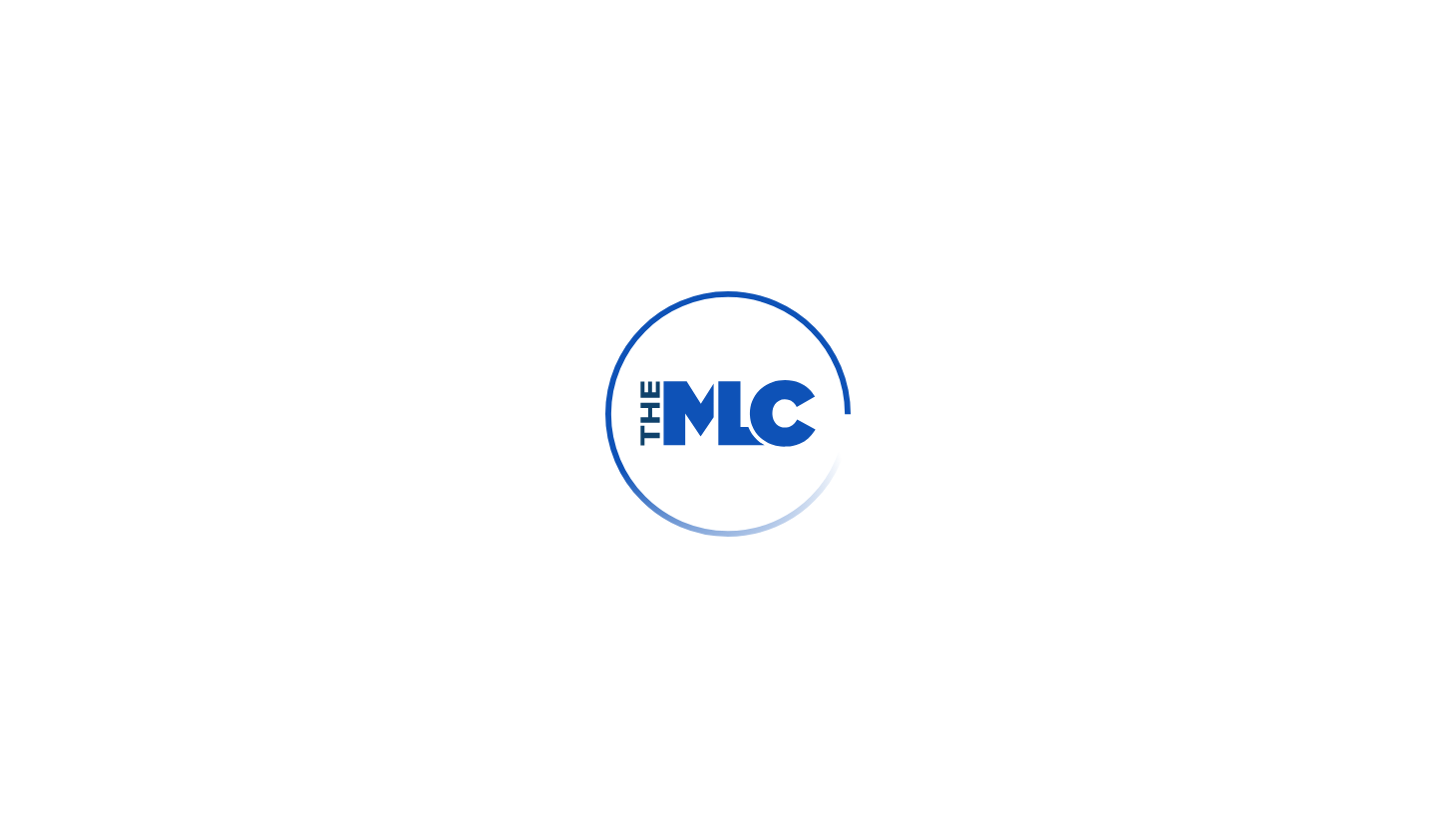 scroll, scrollTop: 0, scrollLeft: 0, axis: both 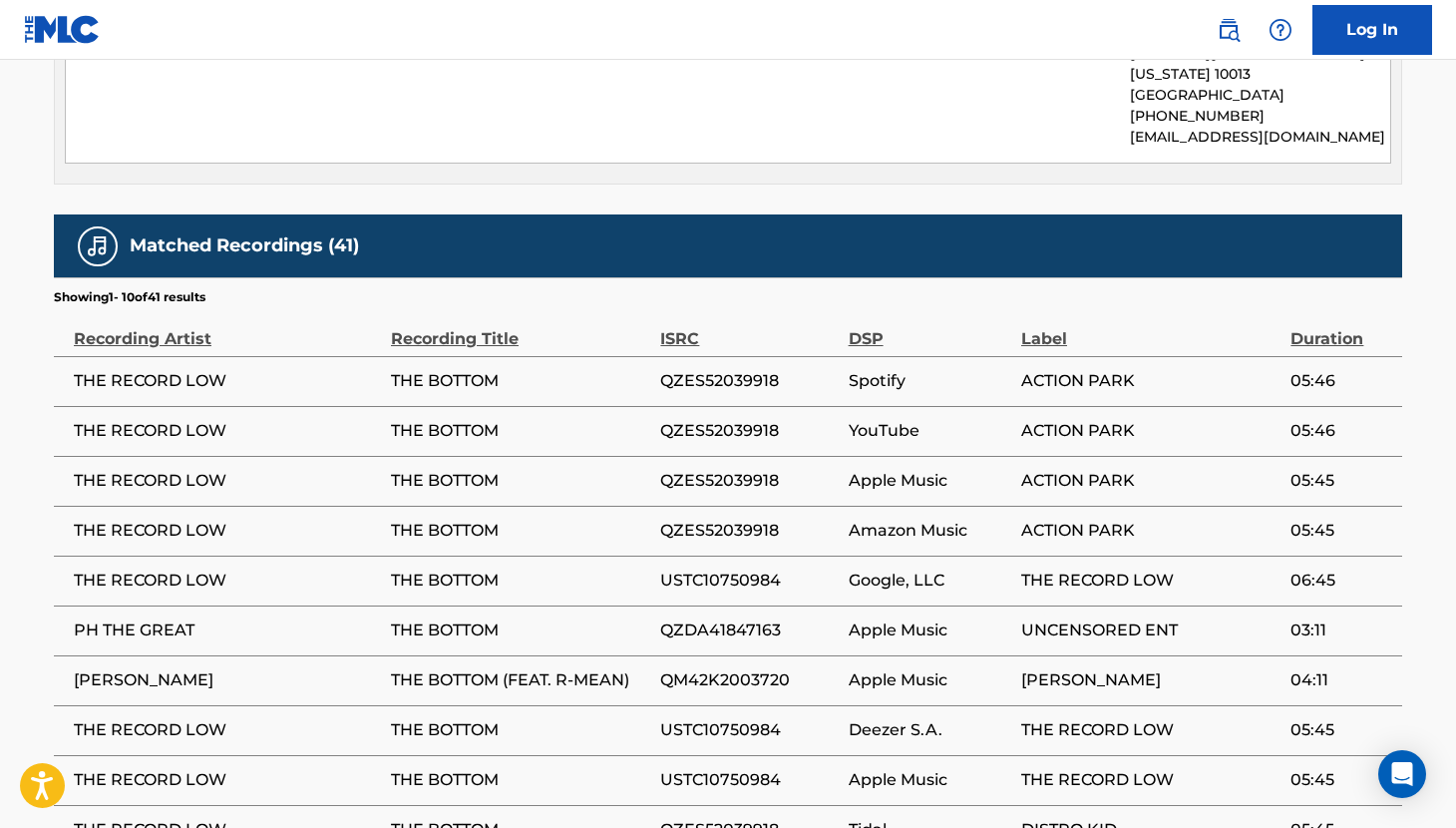 click on "Log In" at bounding box center [1372, 30] 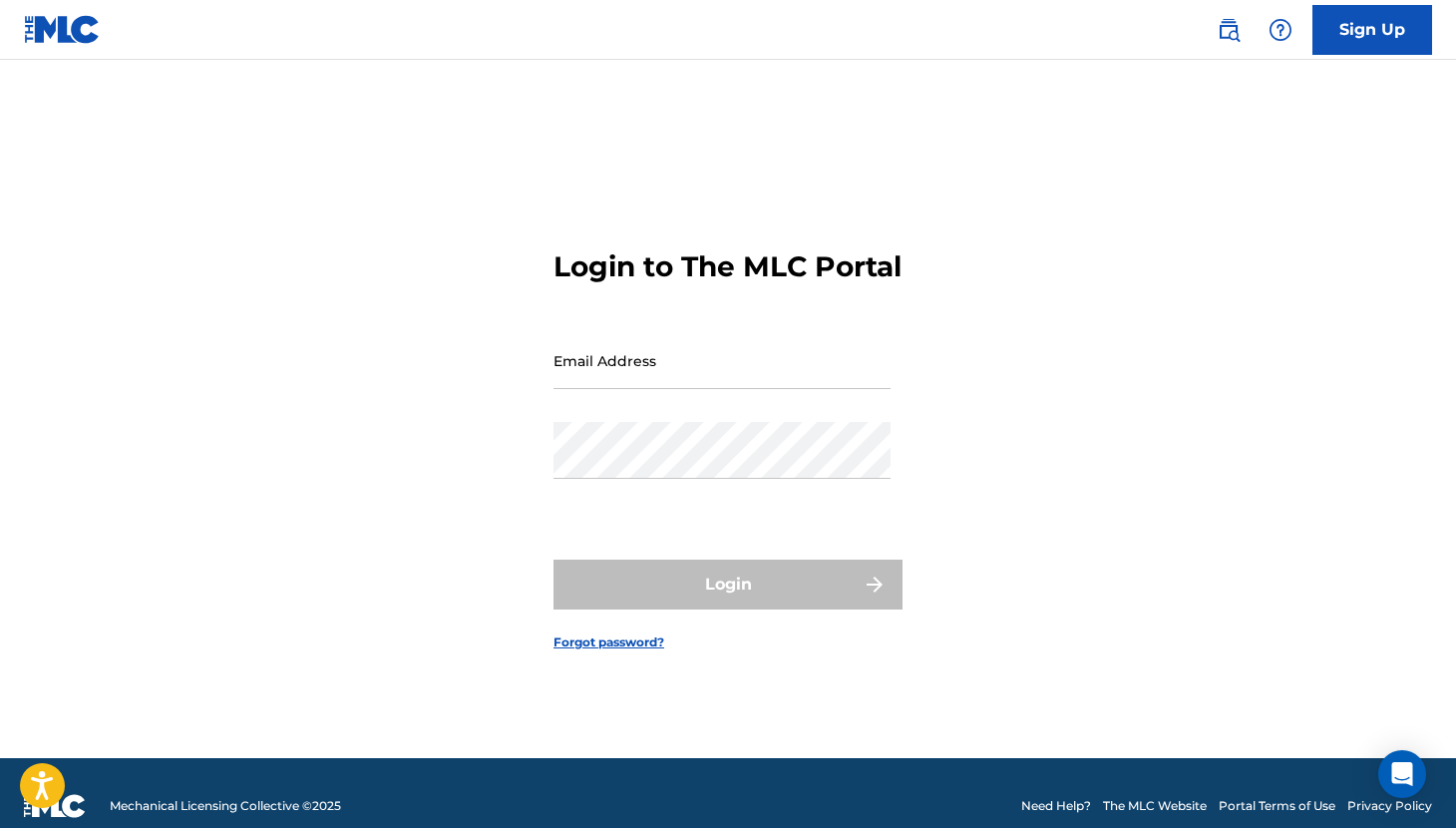 click on "Email Address" at bounding box center [722, 360] 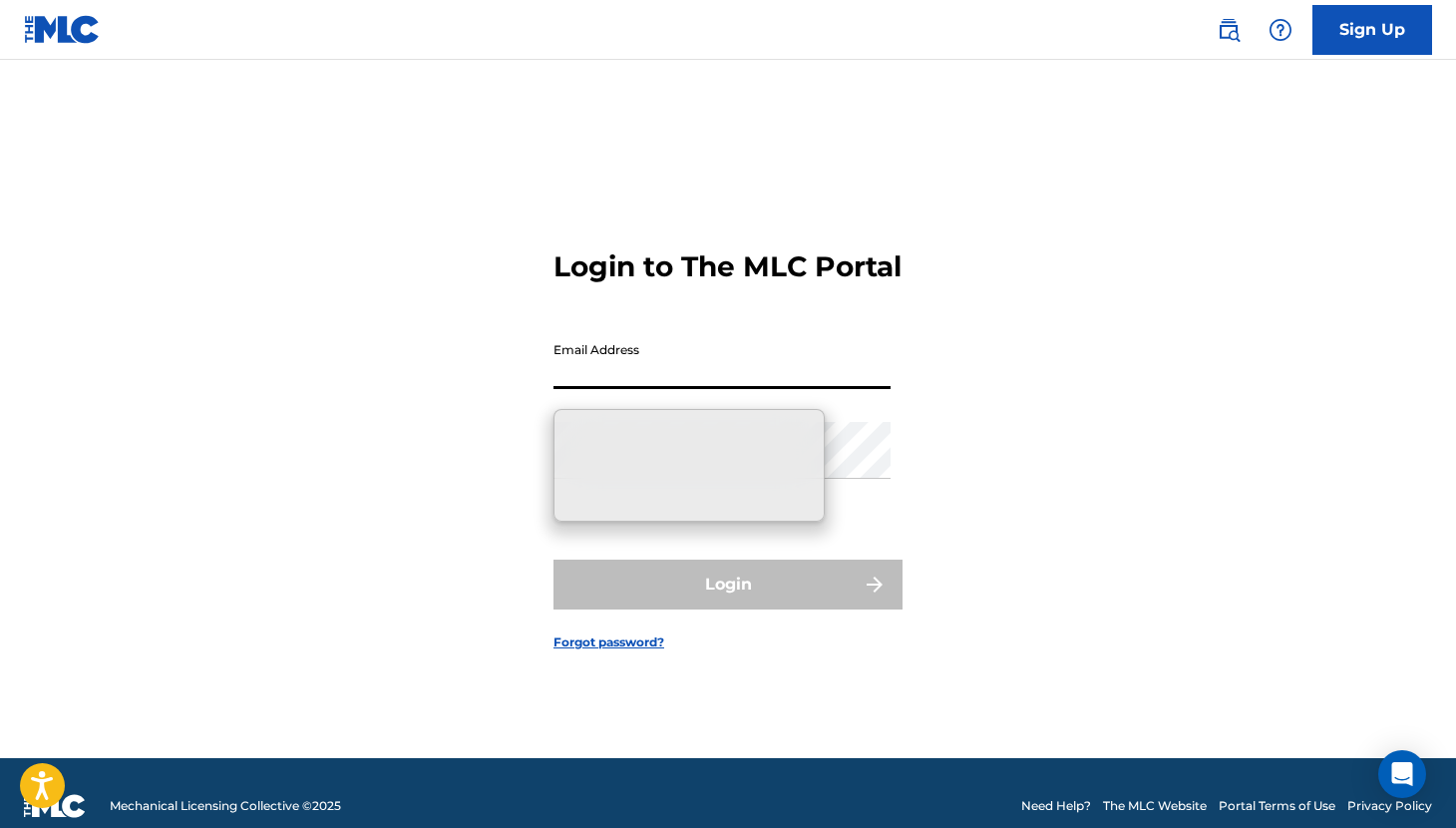 type on "[EMAIL_ADDRESS][DOMAIN_NAME]" 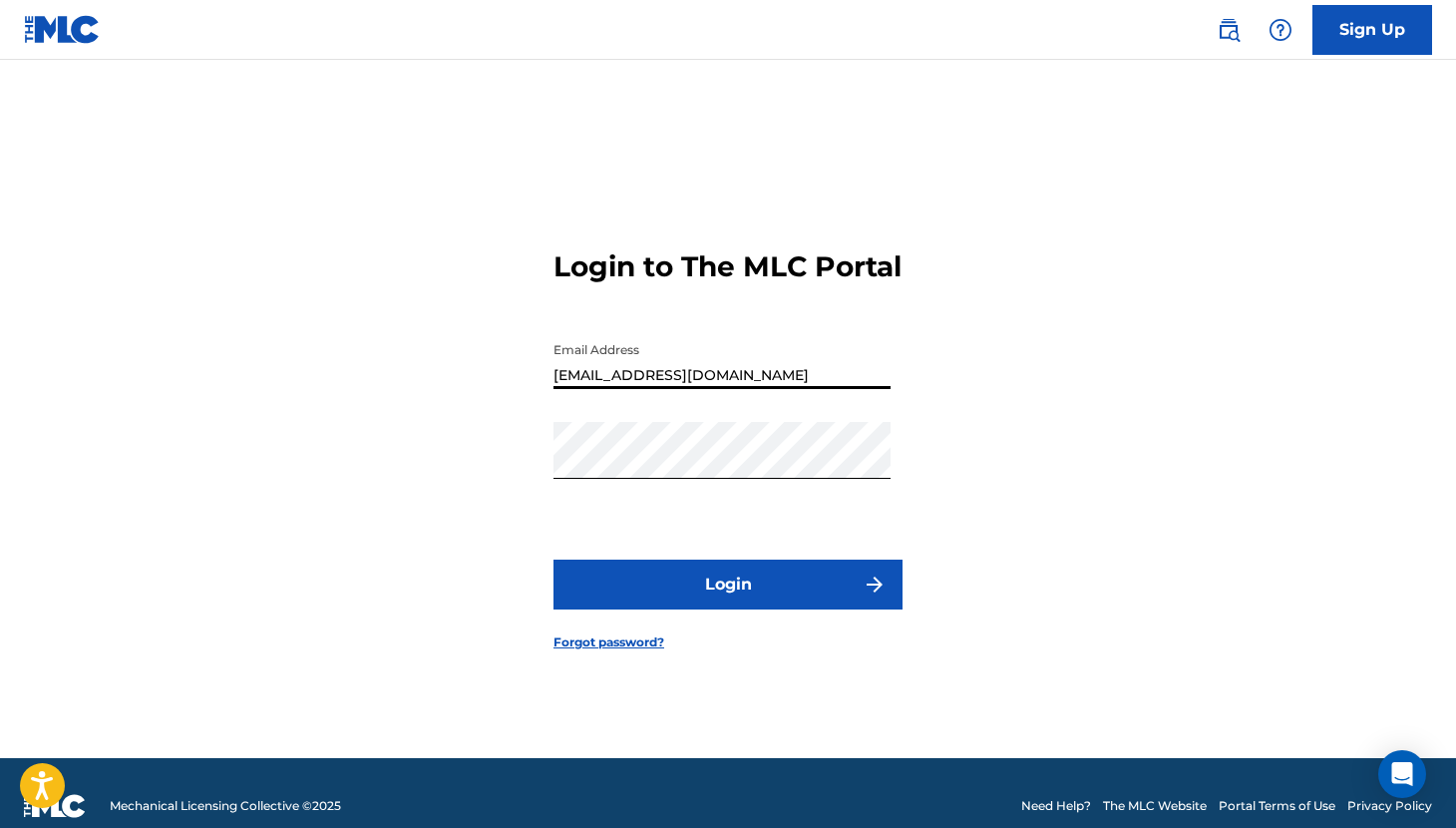 click on "Login" at bounding box center (728, 585) 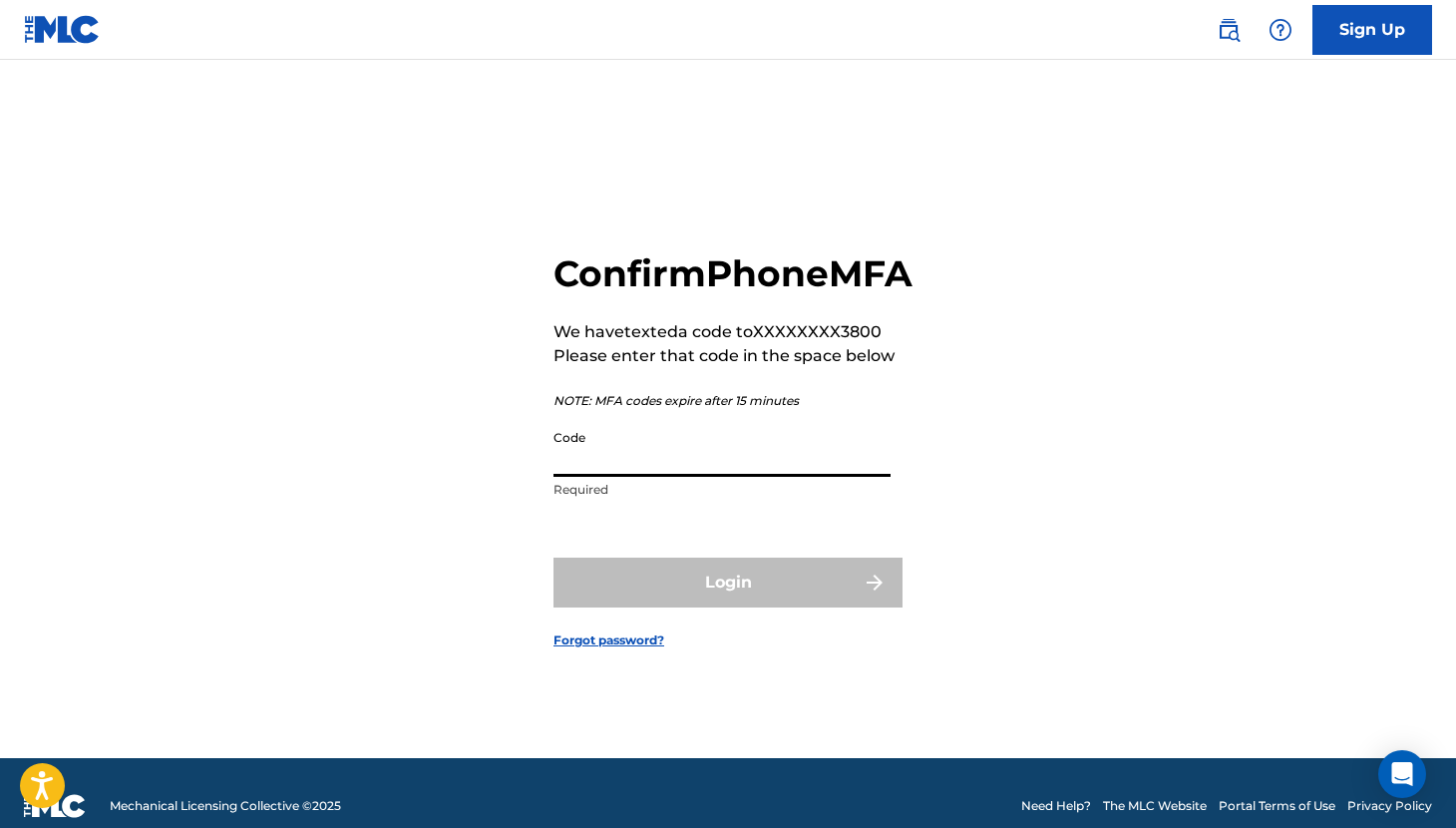 click on "Code" at bounding box center (722, 448) 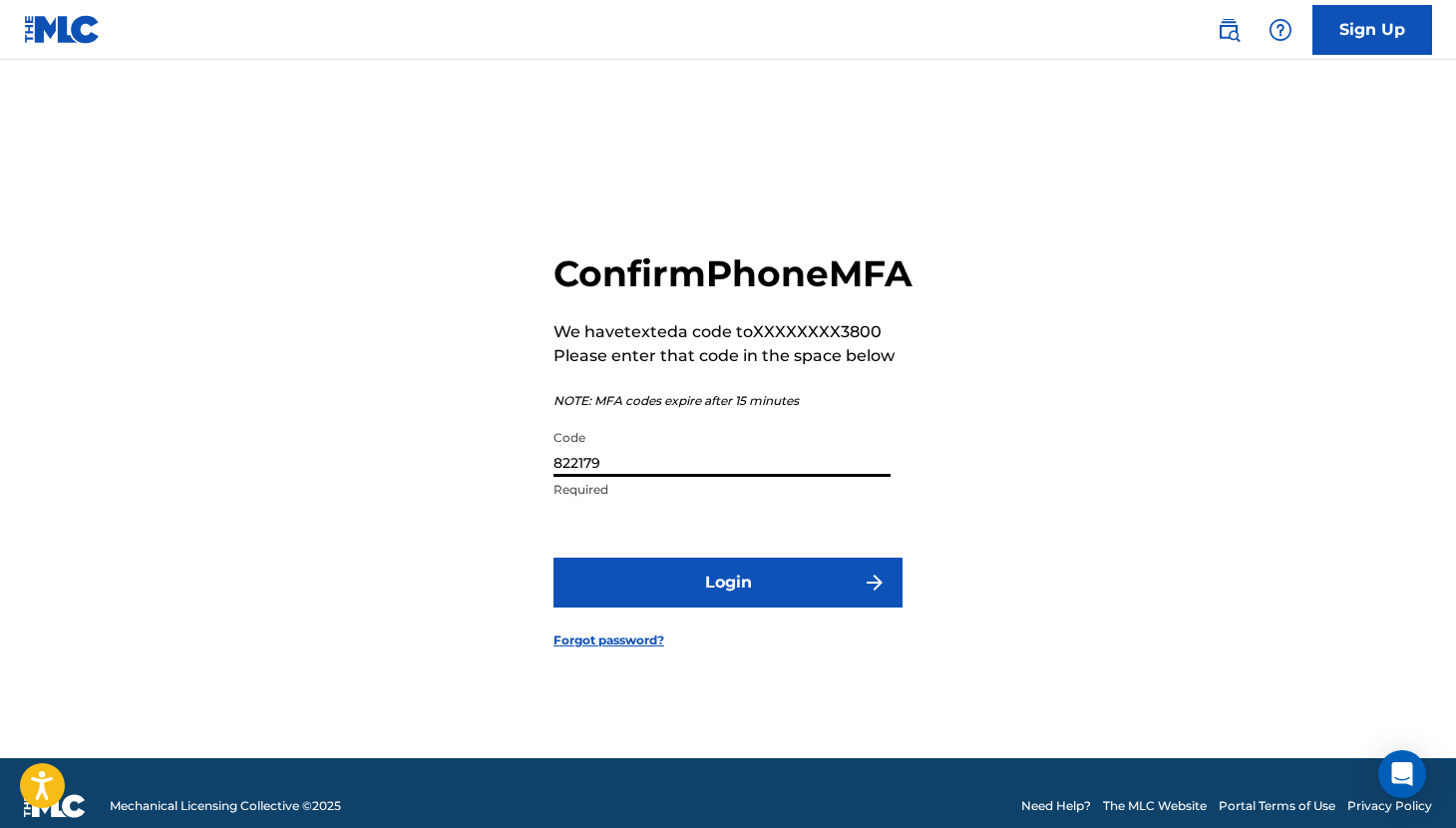 type on "822179" 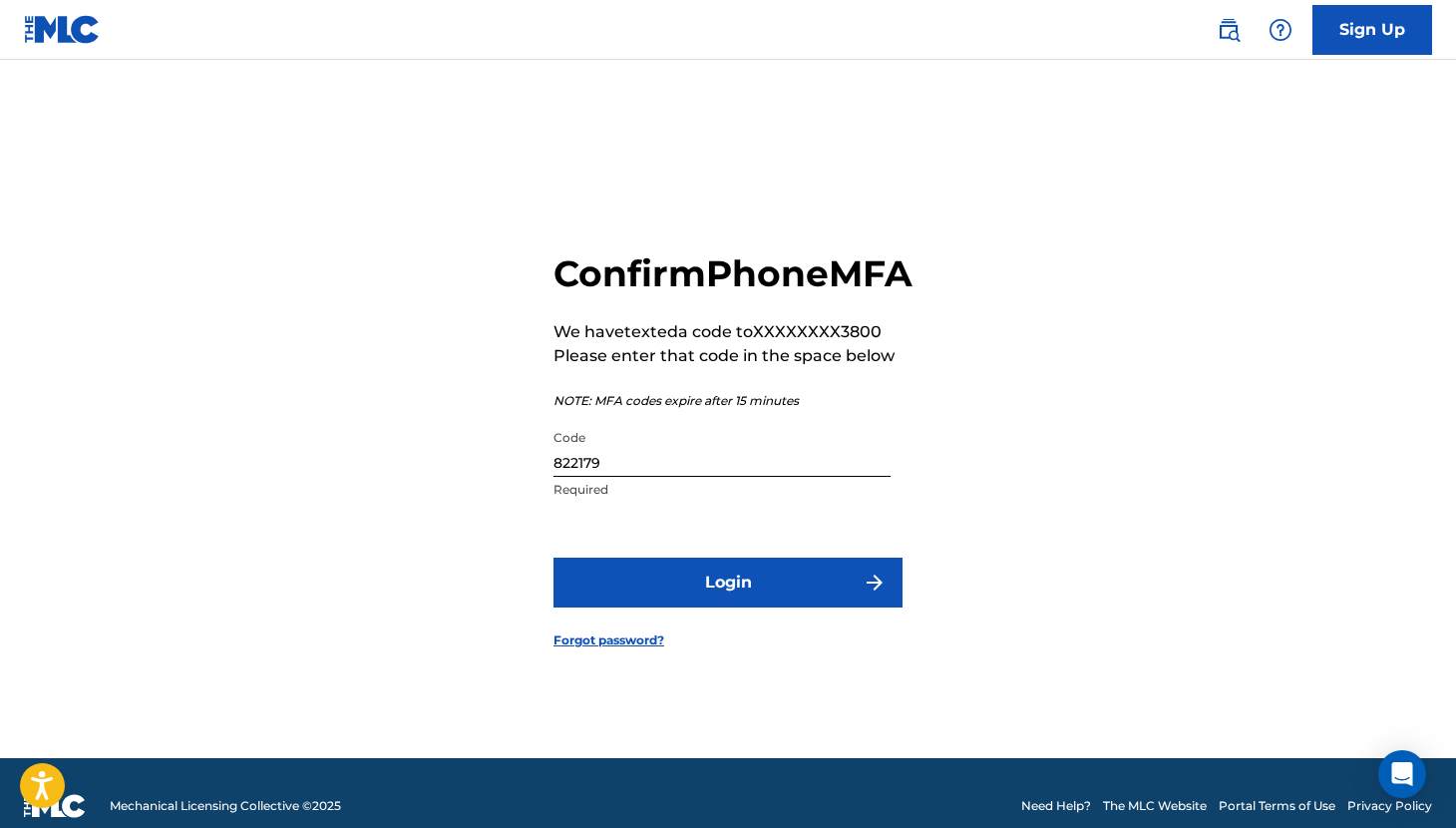 click on "Login" at bounding box center [728, 583] 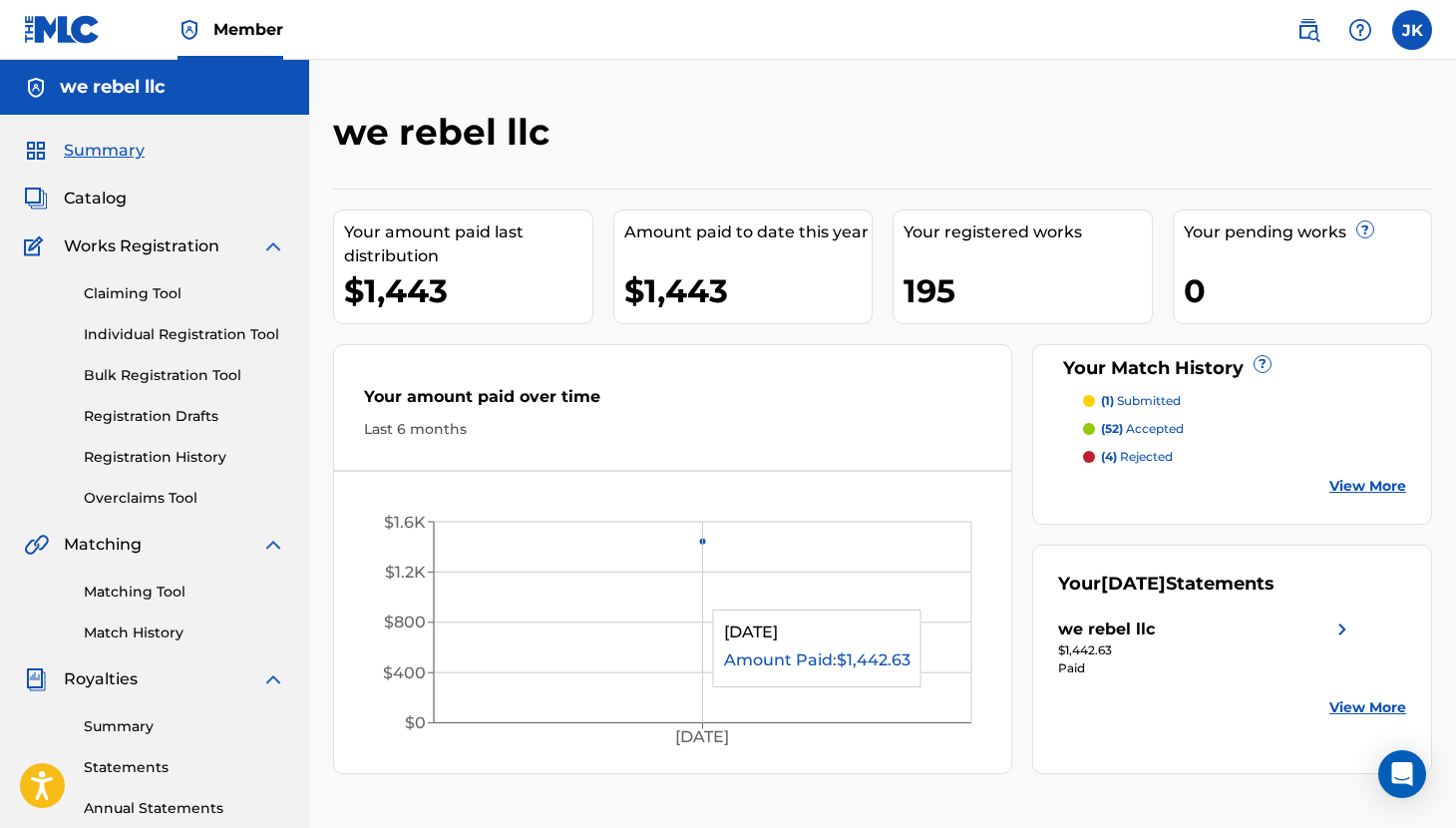 scroll, scrollTop: 0, scrollLeft: 0, axis: both 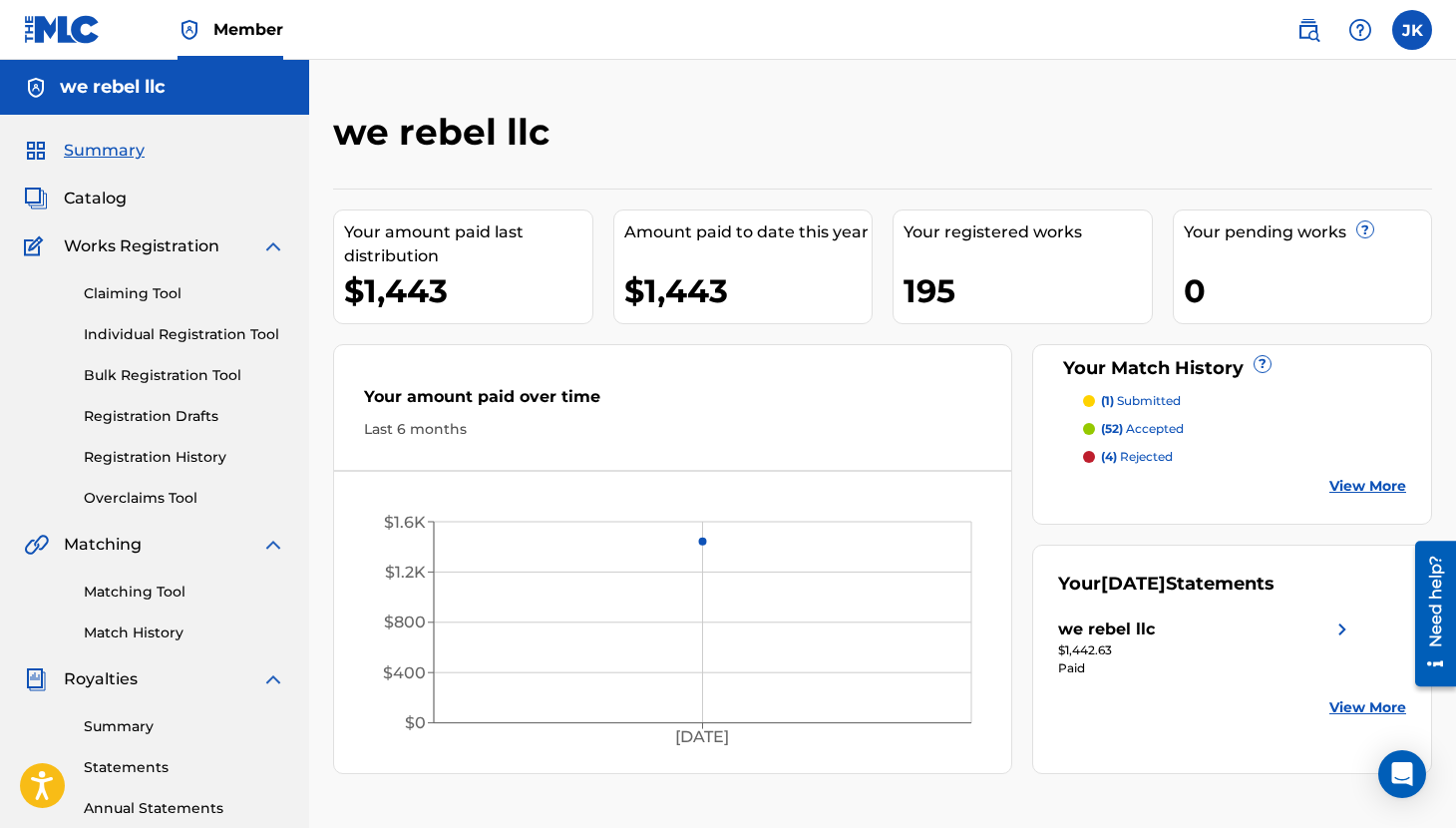 click on "Catalog" at bounding box center [95, 199] 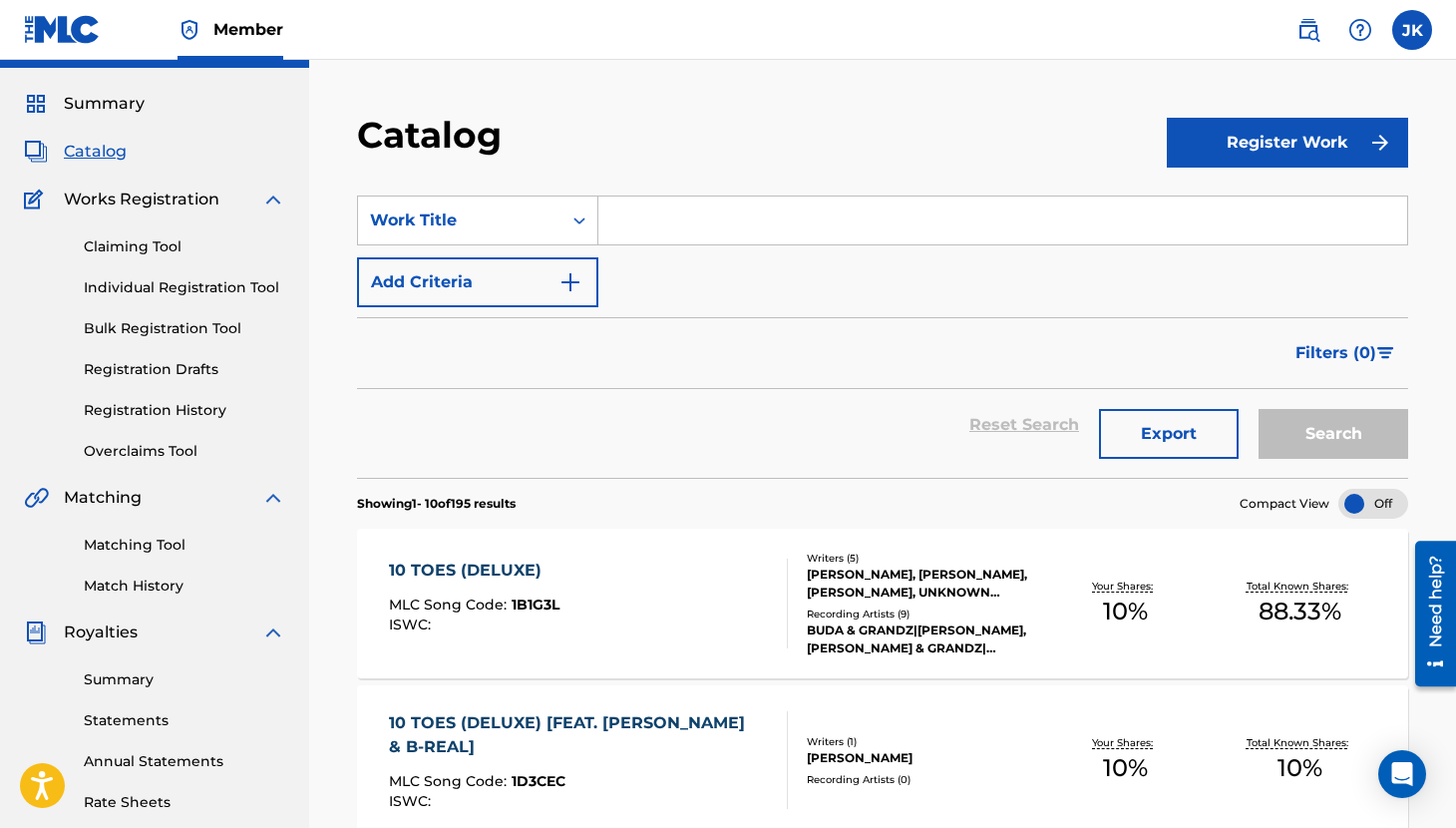 scroll, scrollTop: 0, scrollLeft: 0, axis: both 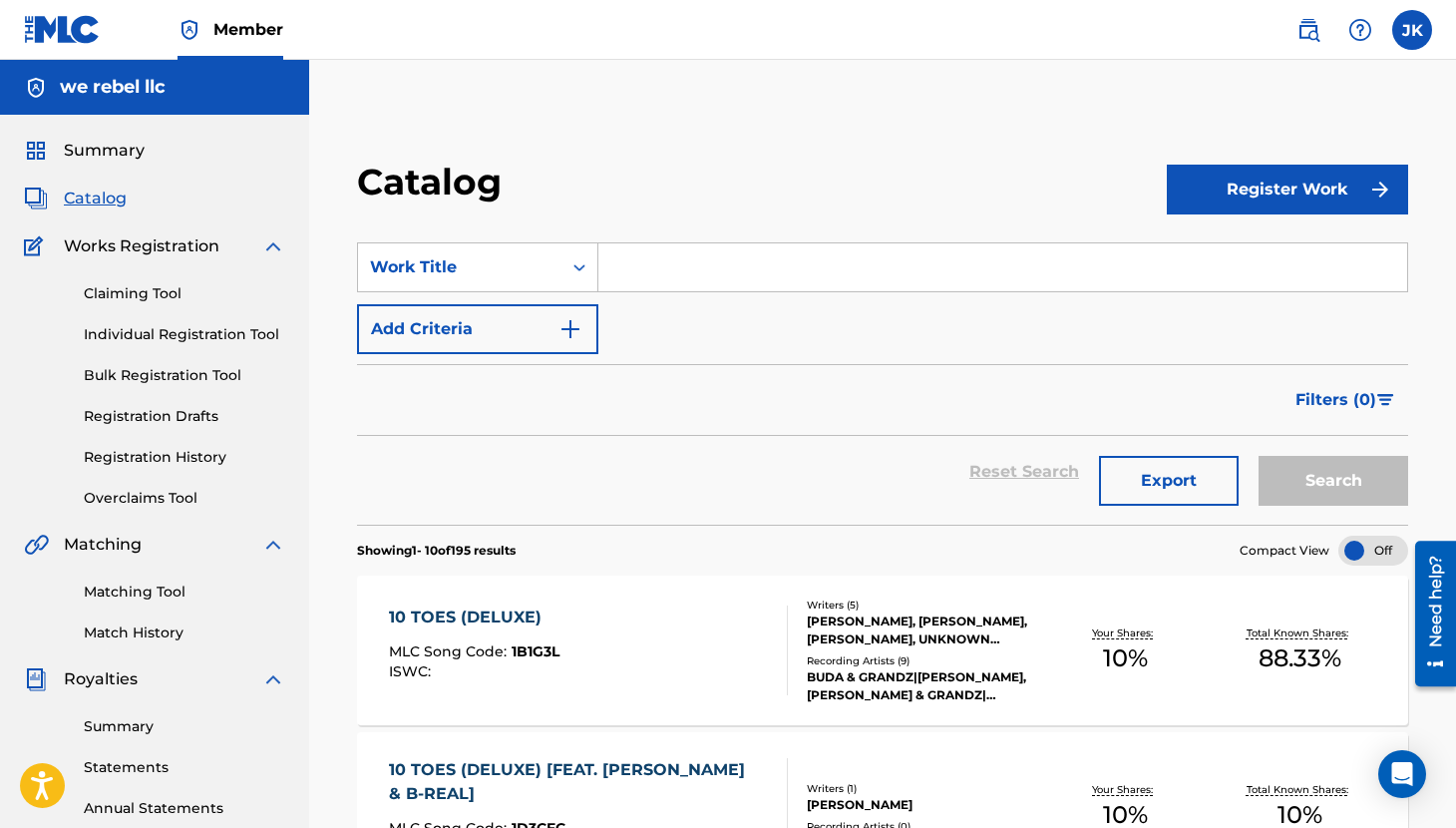 click at bounding box center (1308, 30) 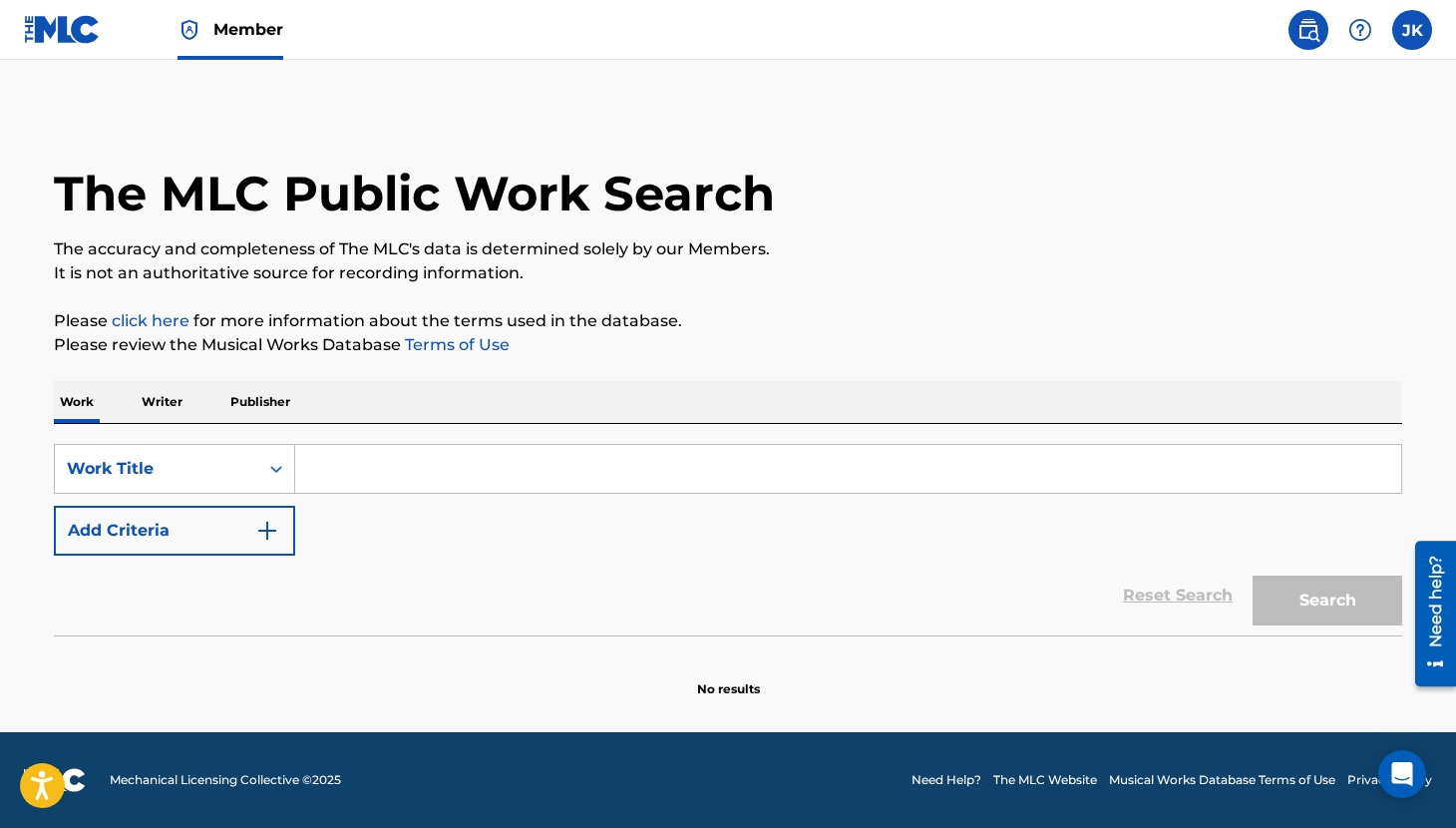 click at bounding box center (848, 469) 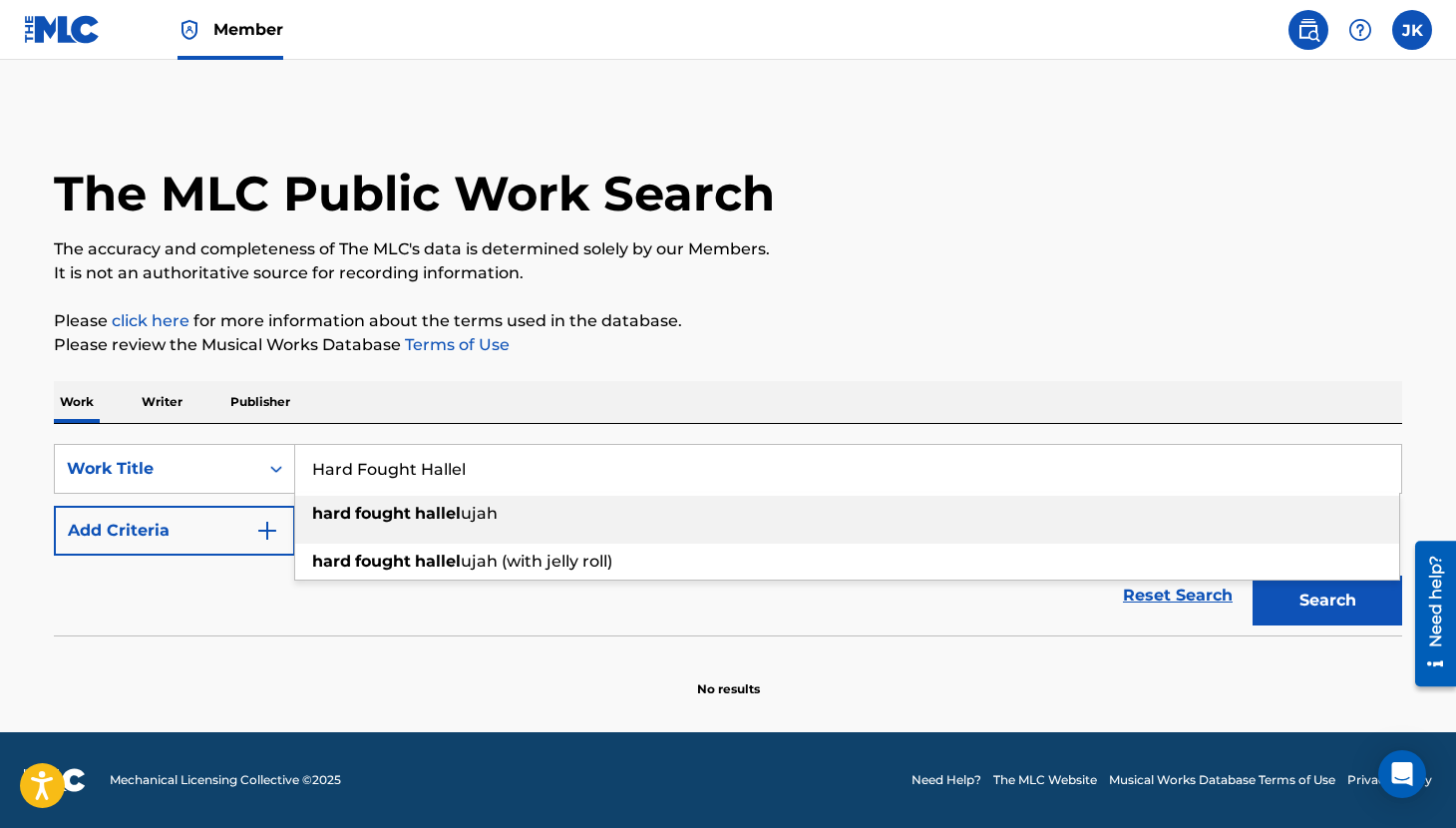 click on "hallel" at bounding box center (438, 513) 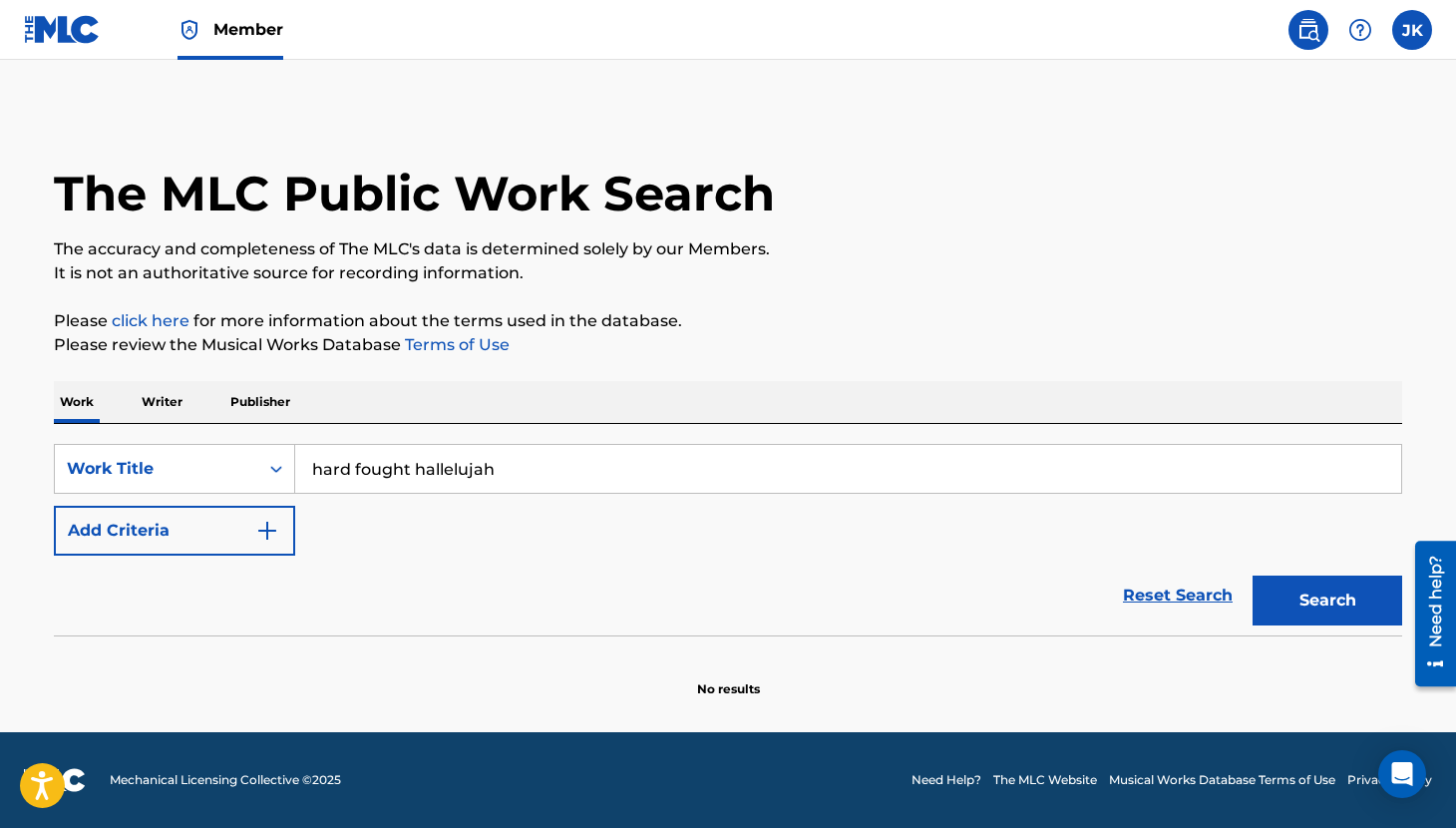 click on "Search" at bounding box center [1327, 601] 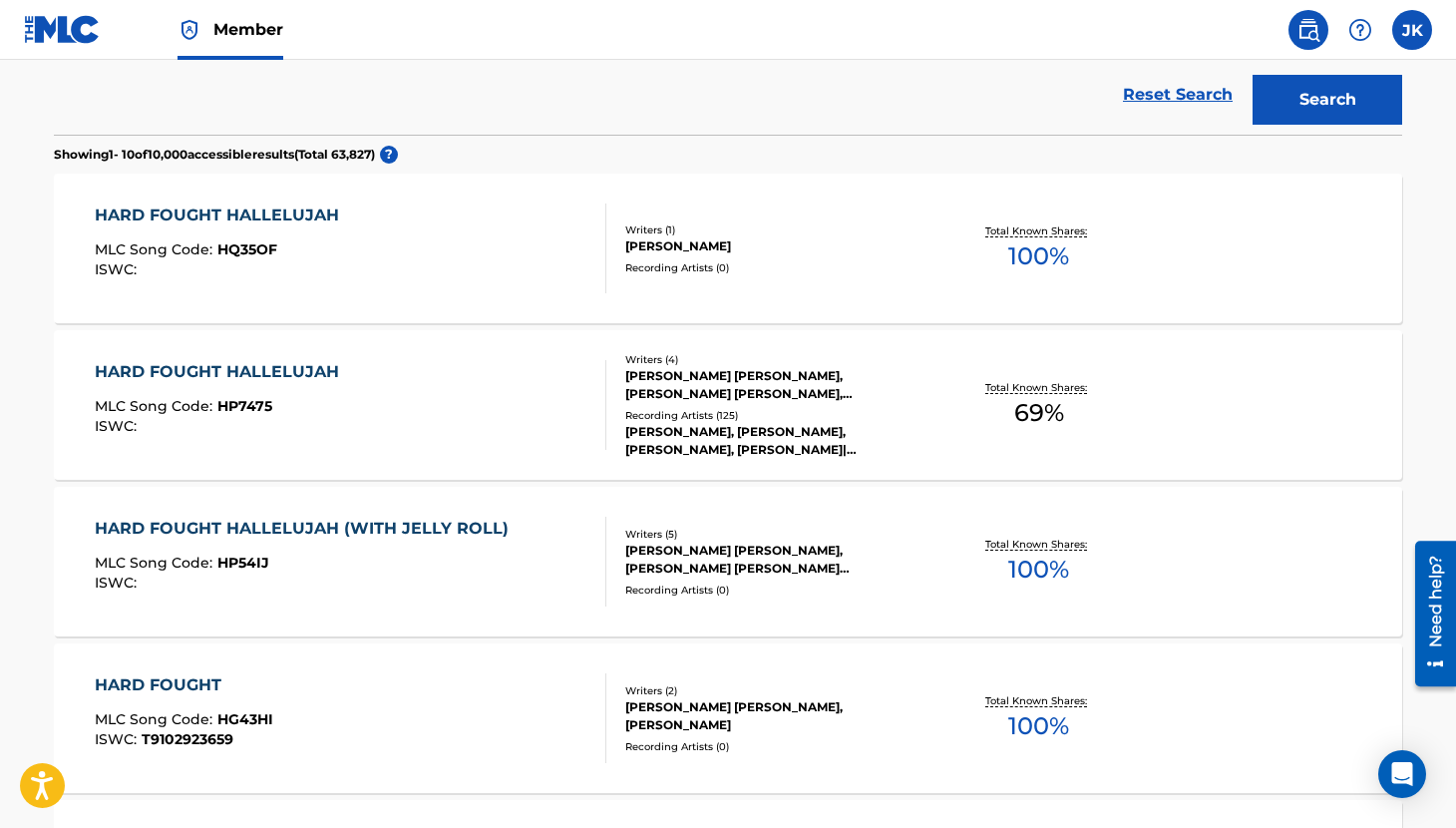 scroll, scrollTop: 489, scrollLeft: 0, axis: vertical 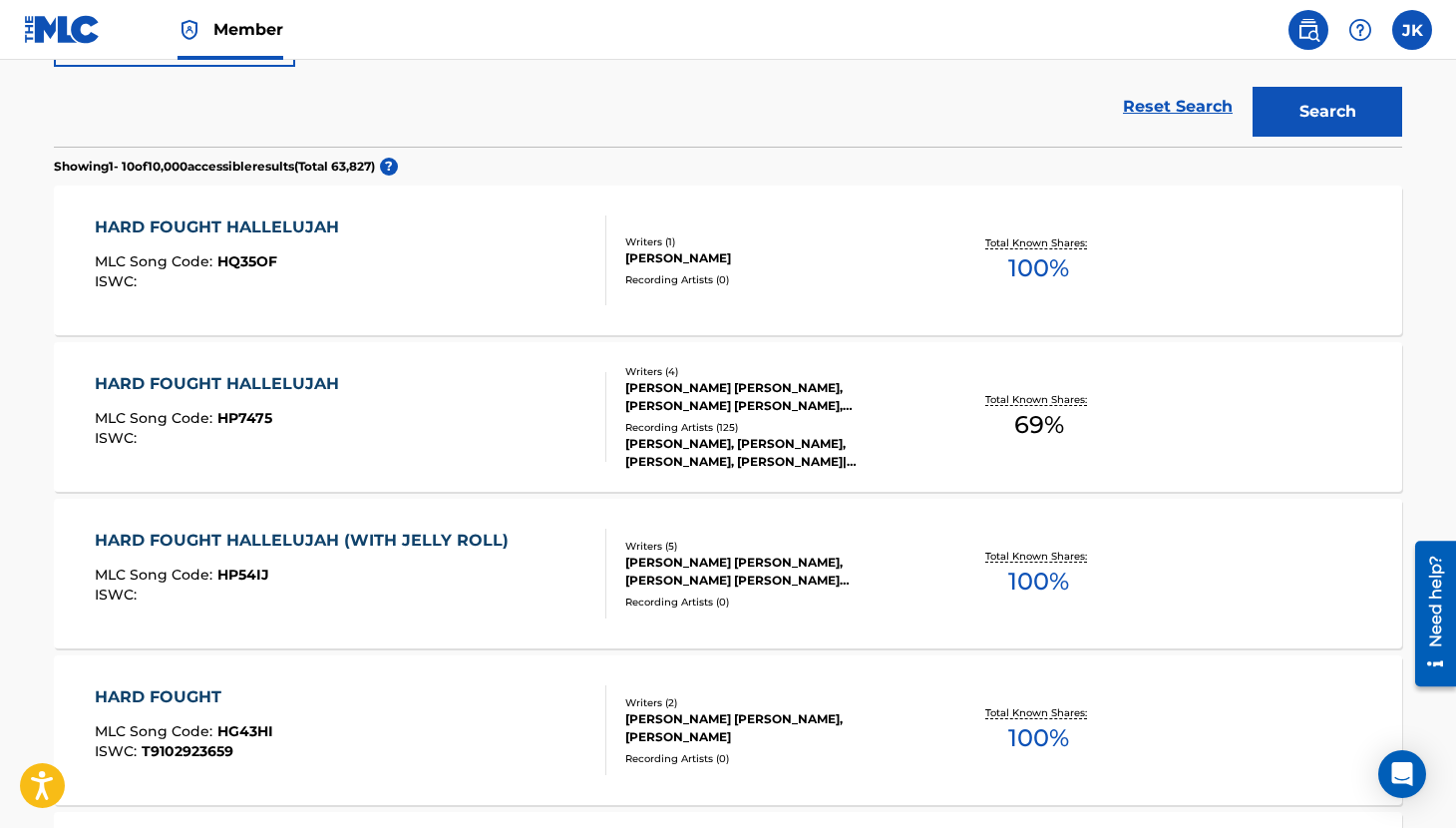click on "HARD FOUGHT HALLELUJAH" at bounding box center (221, 384) 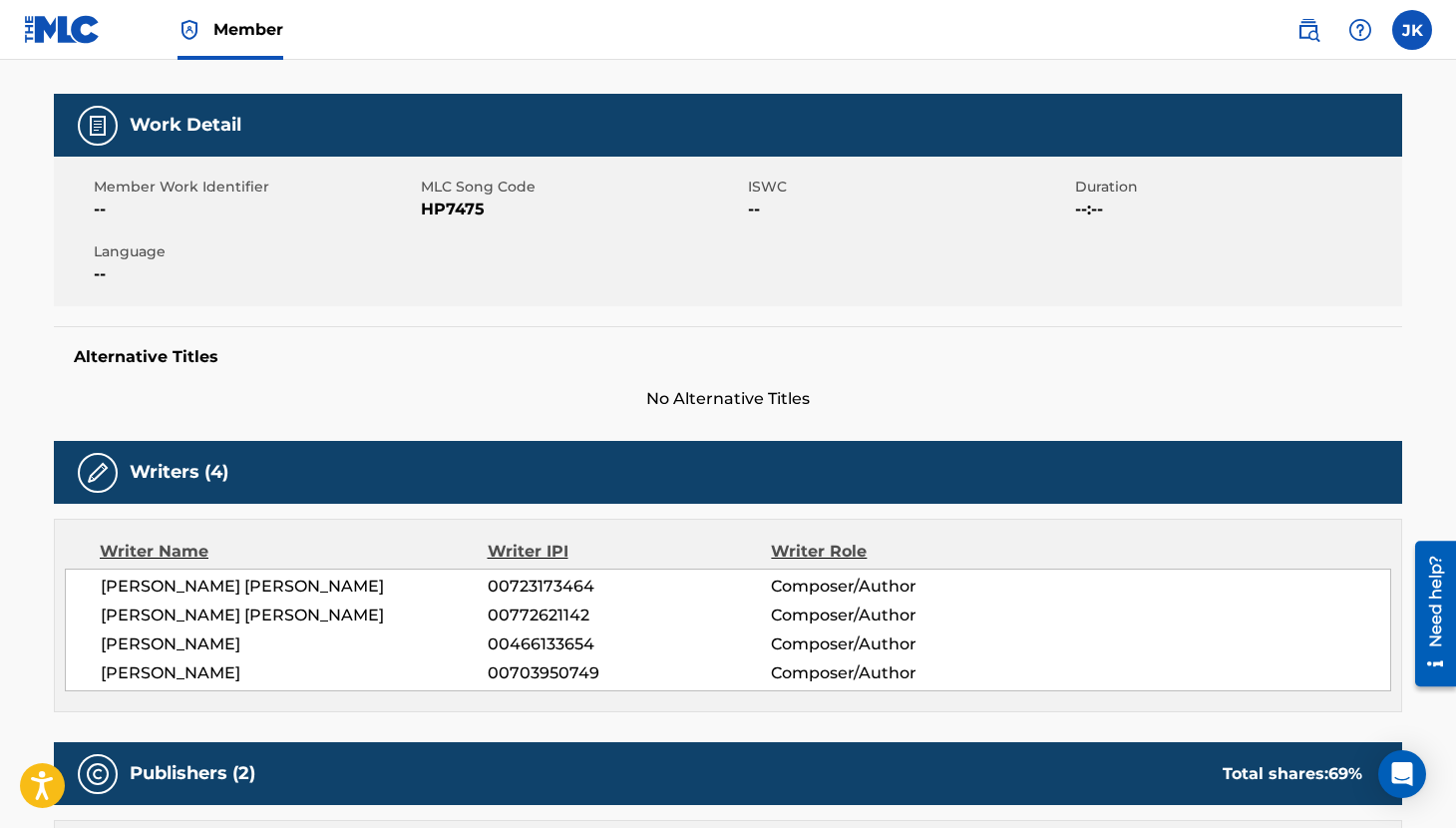 scroll, scrollTop: 235, scrollLeft: 0, axis: vertical 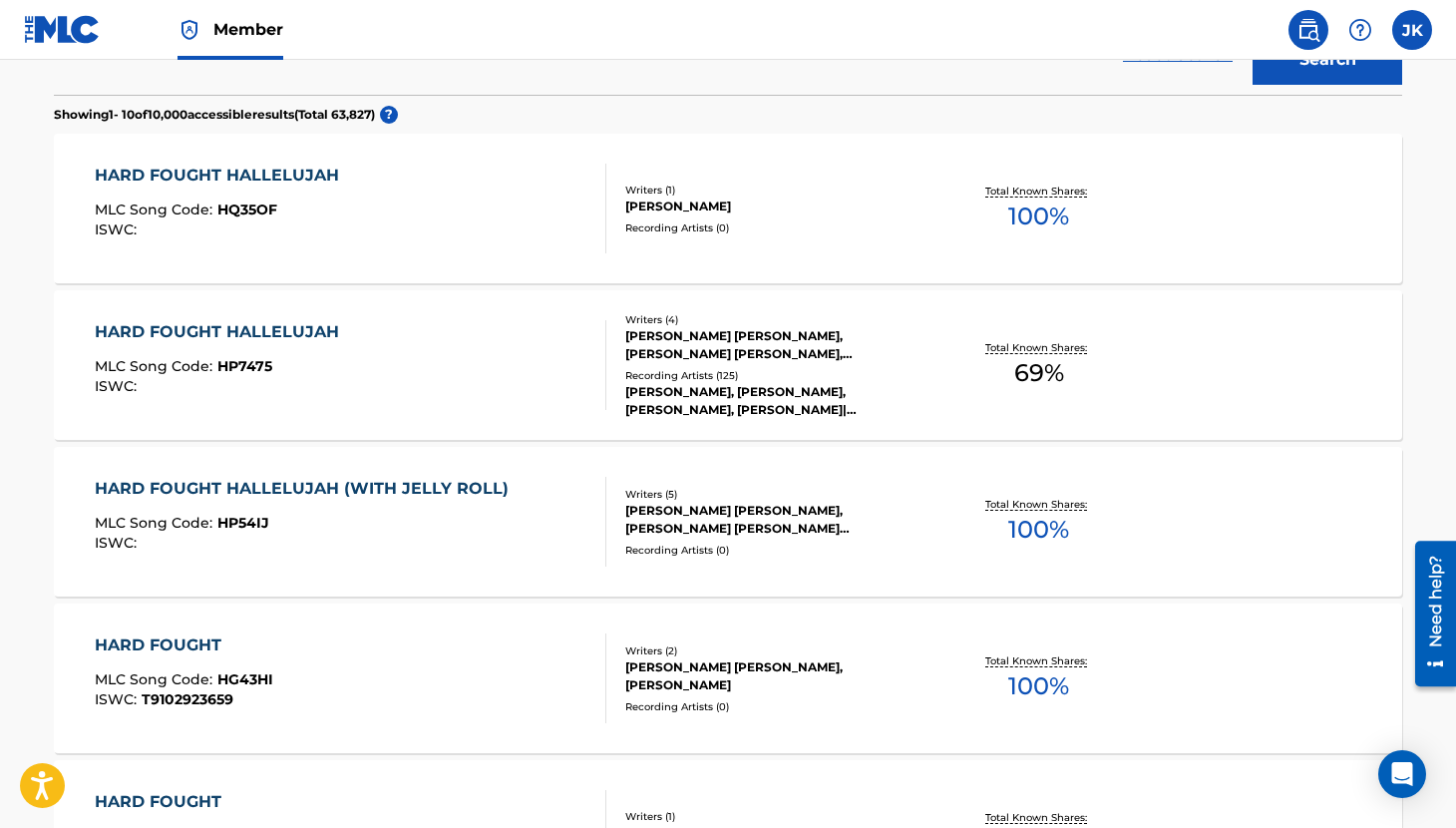 click on "CHRISTOPHER JOEL BROWN, BENJAMIN WILLIAM HASTINGS, STEVEN FURTICK, MICHAEL BRANDON LAKE" at bounding box center (776, 345) 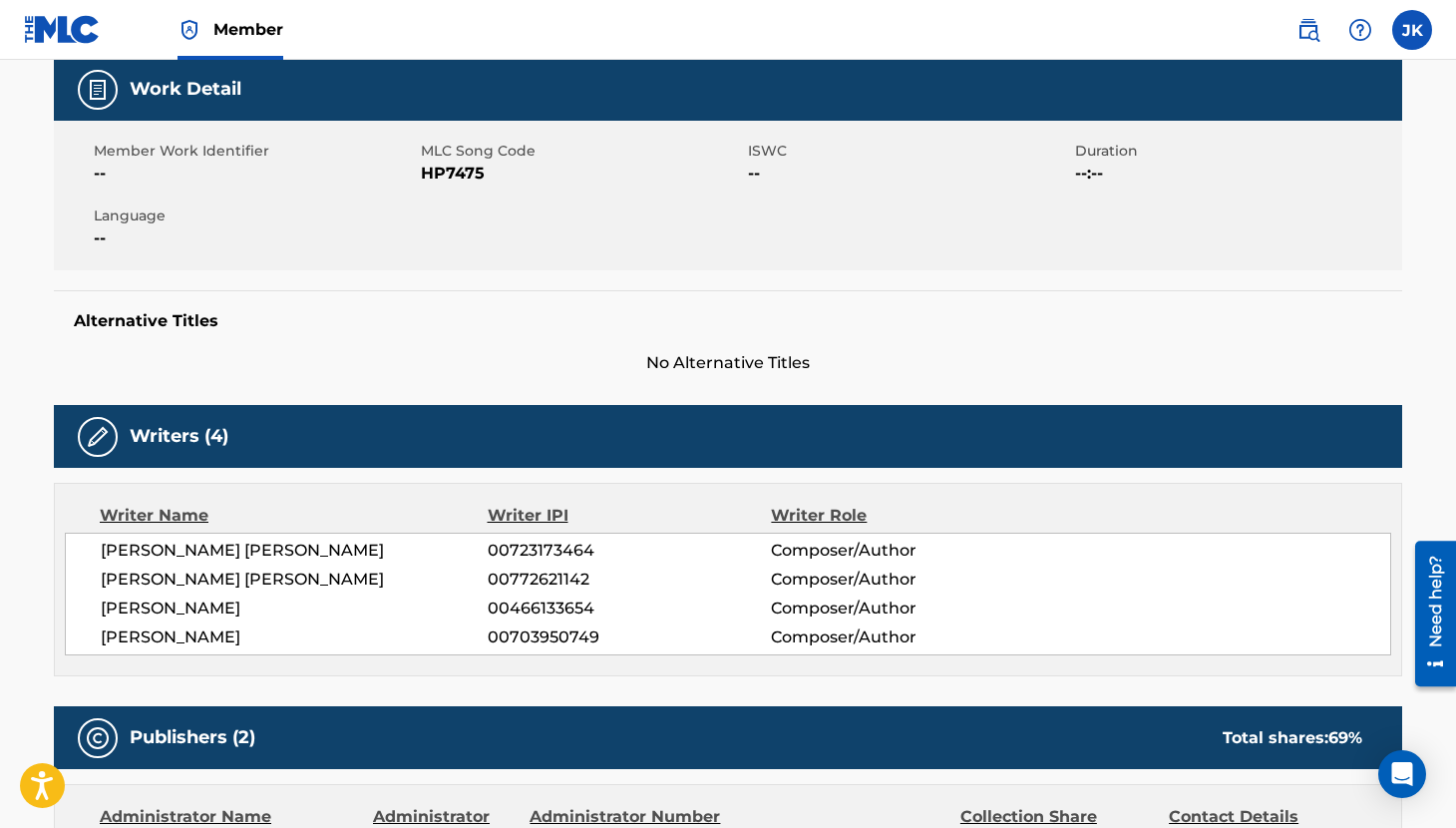 scroll, scrollTop: 237, scrollLeft: 0, axis: vertical 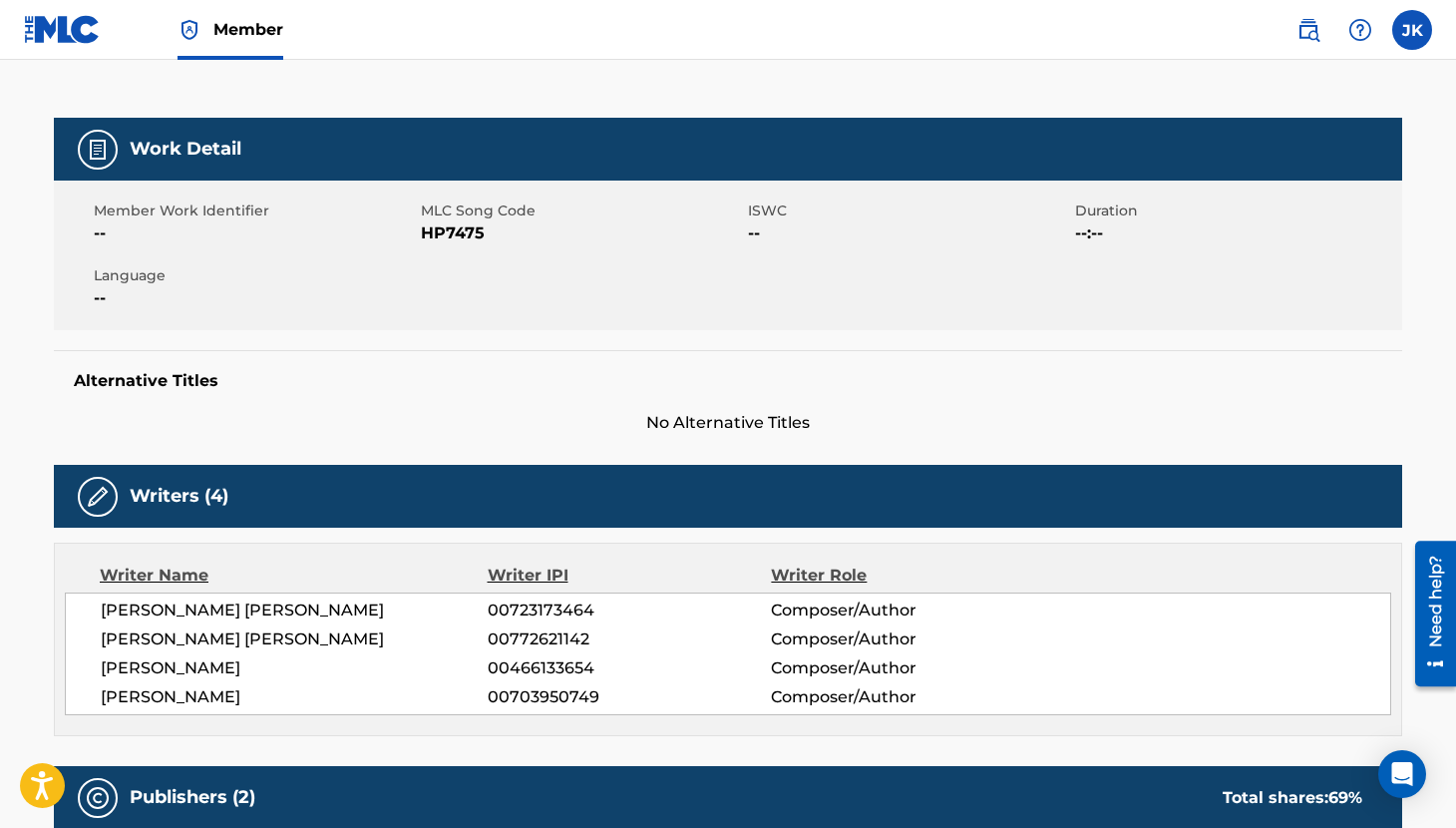 click at bounding box center (62, 29) 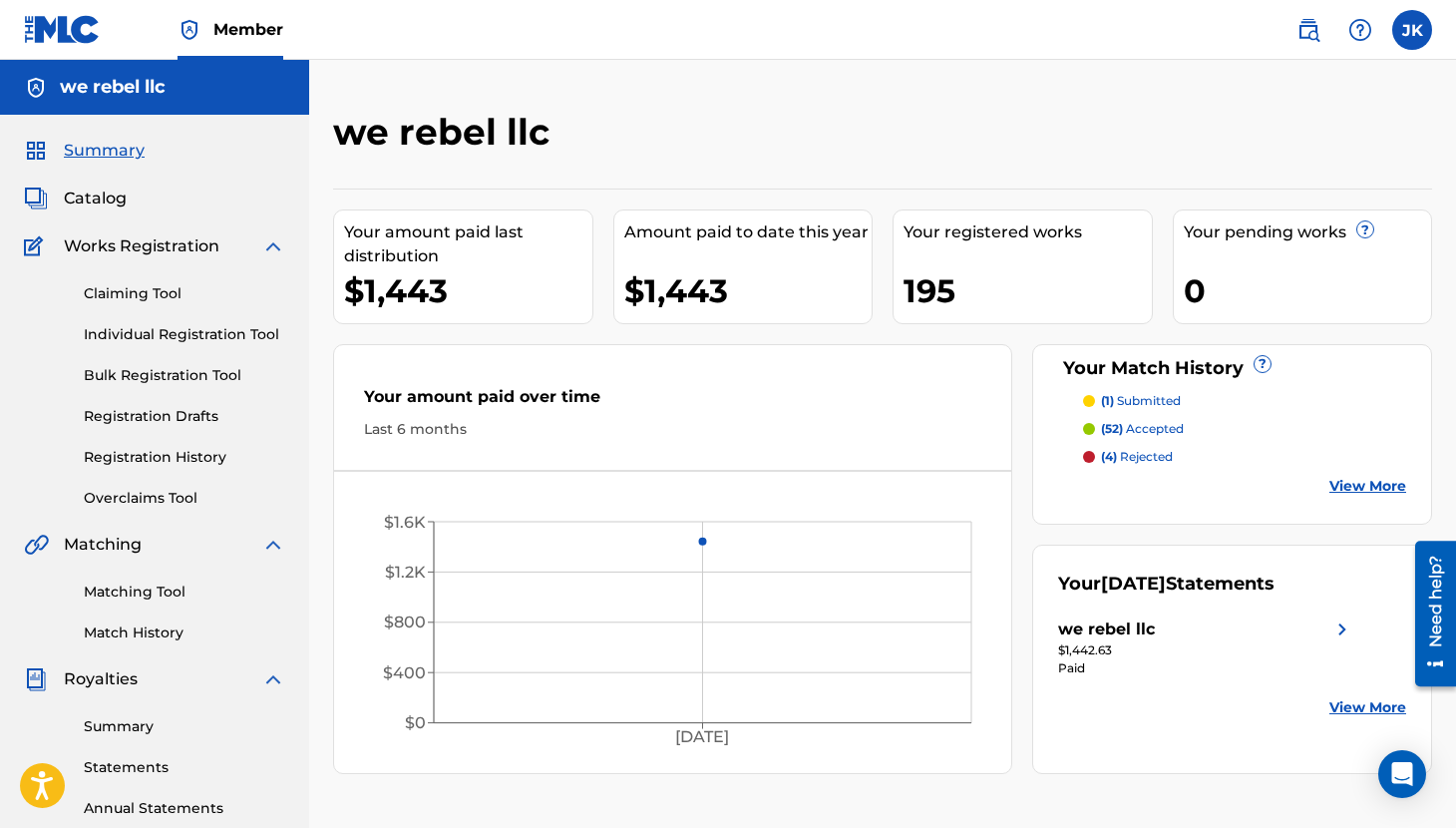 click on "Individual Registration Tool" at bounding box center (184, 334) 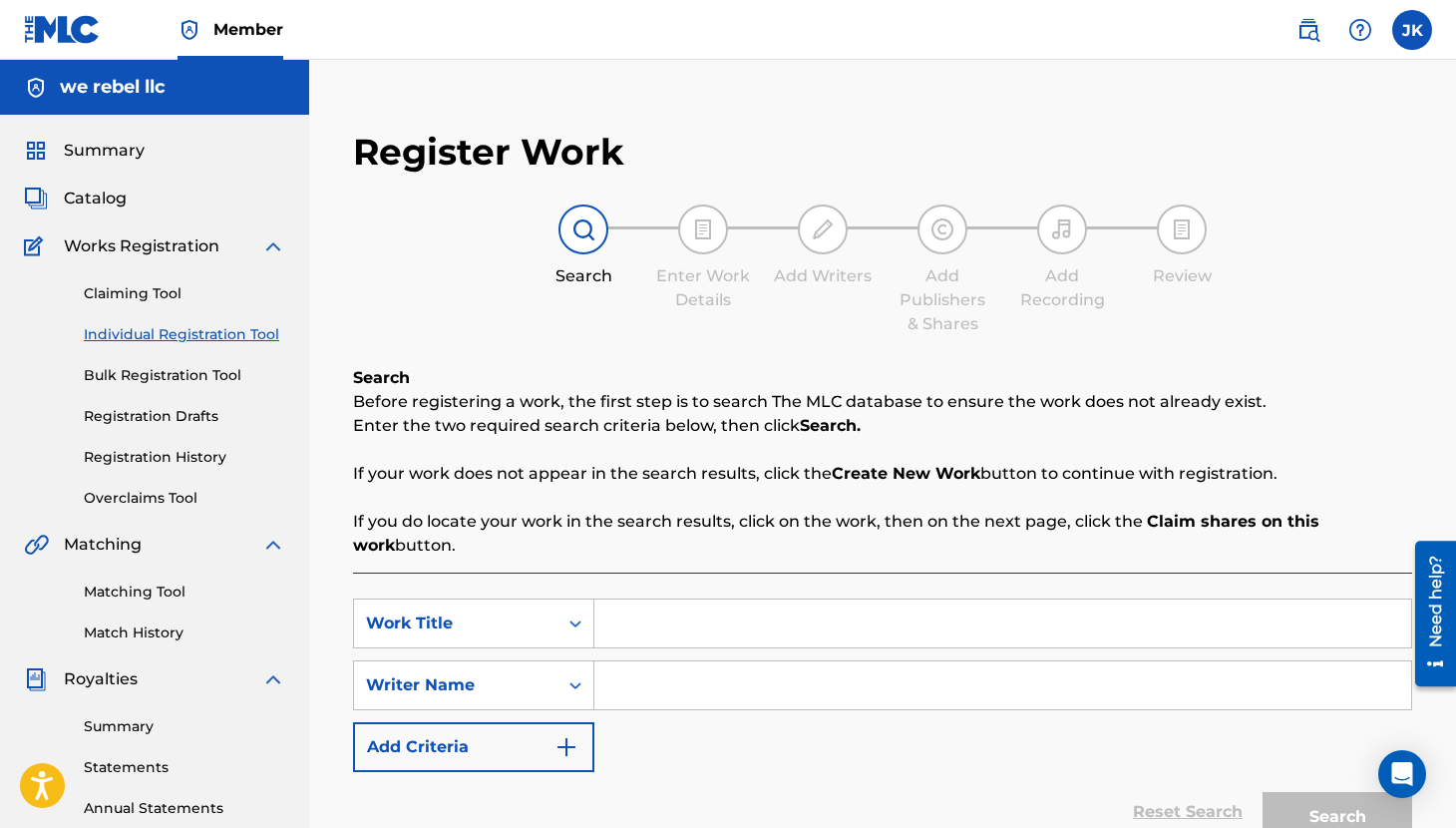 click on "SearchWithCriteria94947766-3ce9-4110-b9e5-1ad88515f745 Work Title SearchWithCriteria1141b605-52ad-42c3-af1f-ced648964460 Writer Name Add Criteria" at bounding box center [883, 685] 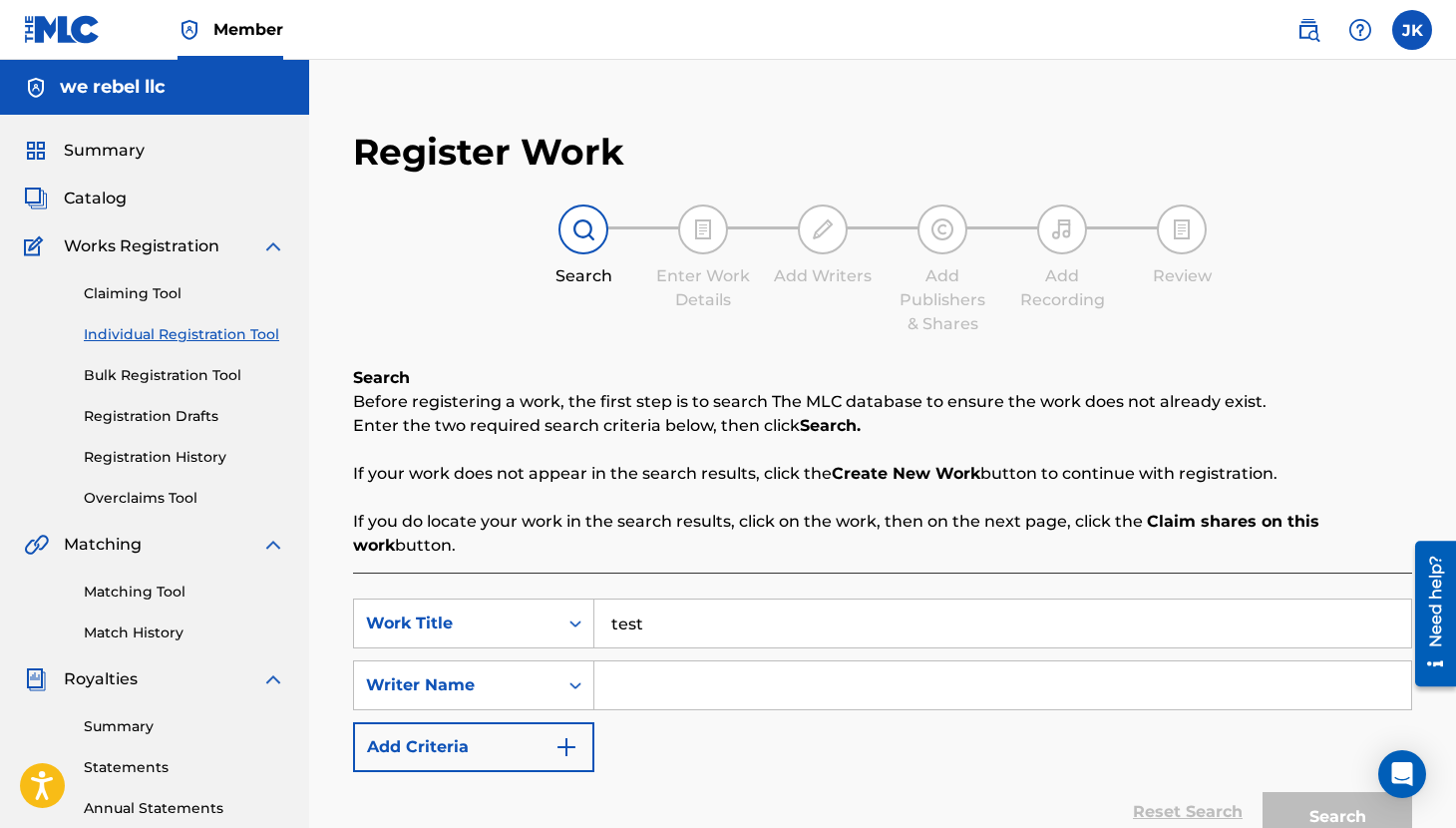 type on "test" 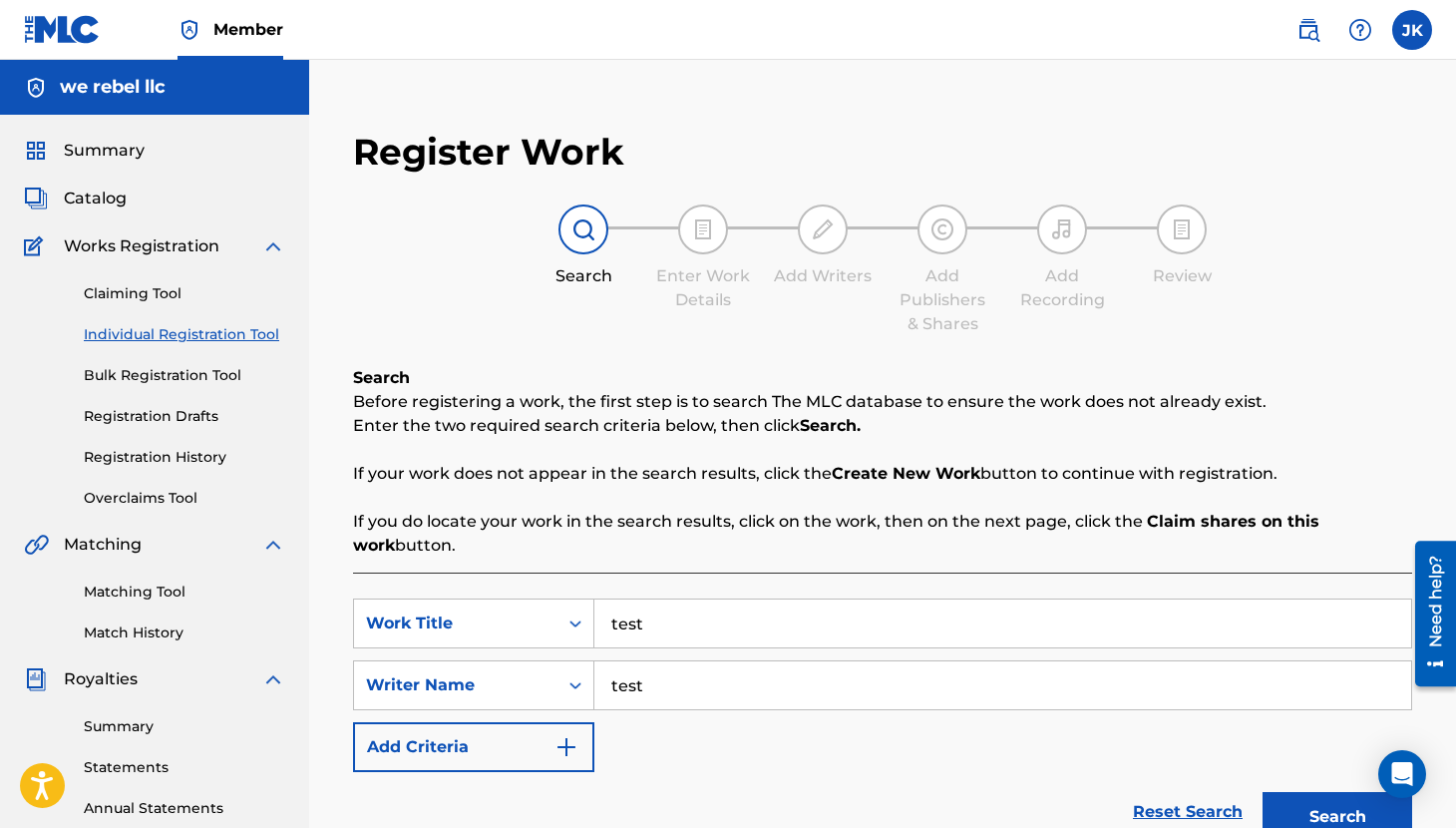 type on "test" 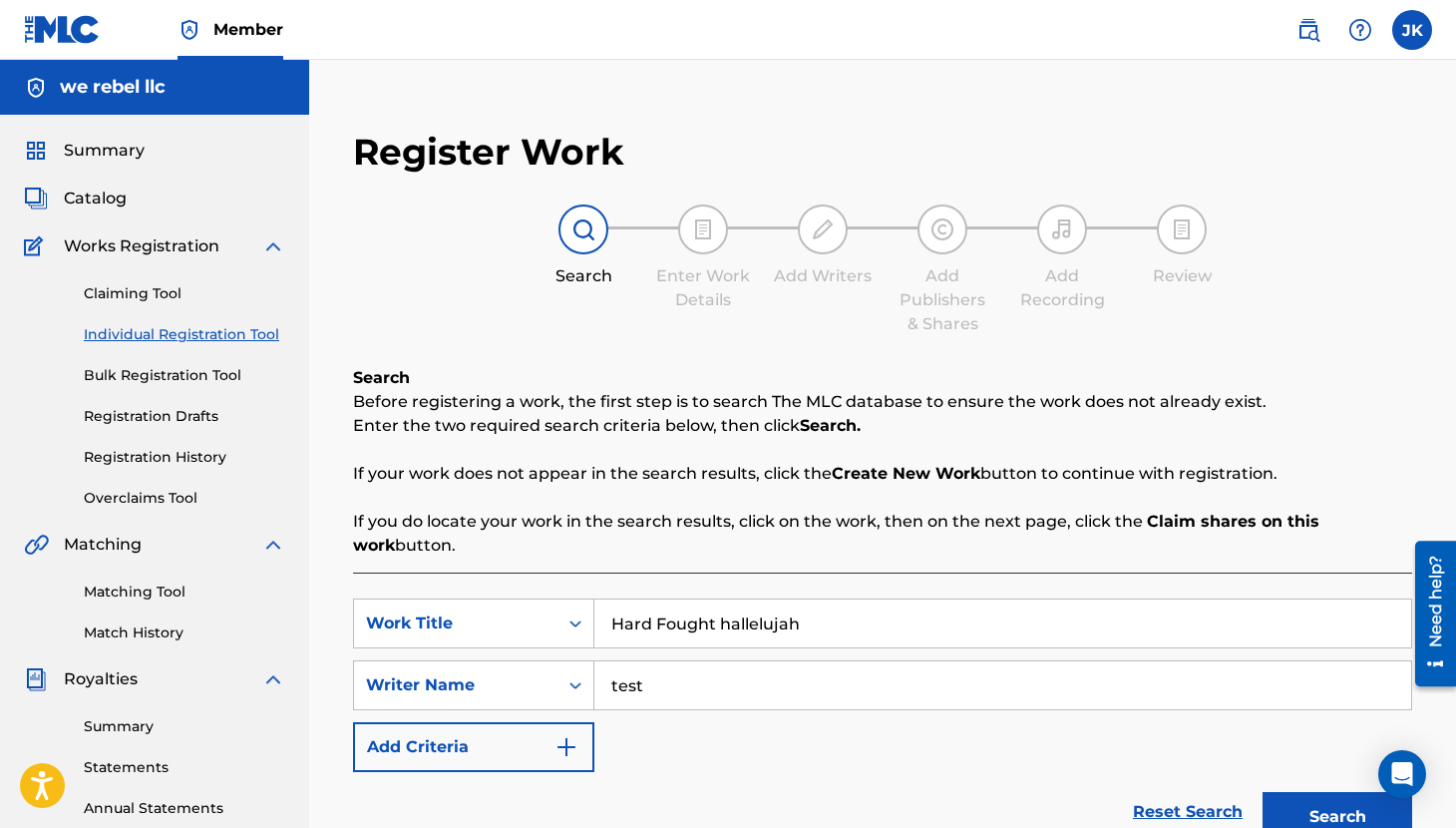 type on "Hard Fought hallelujah" 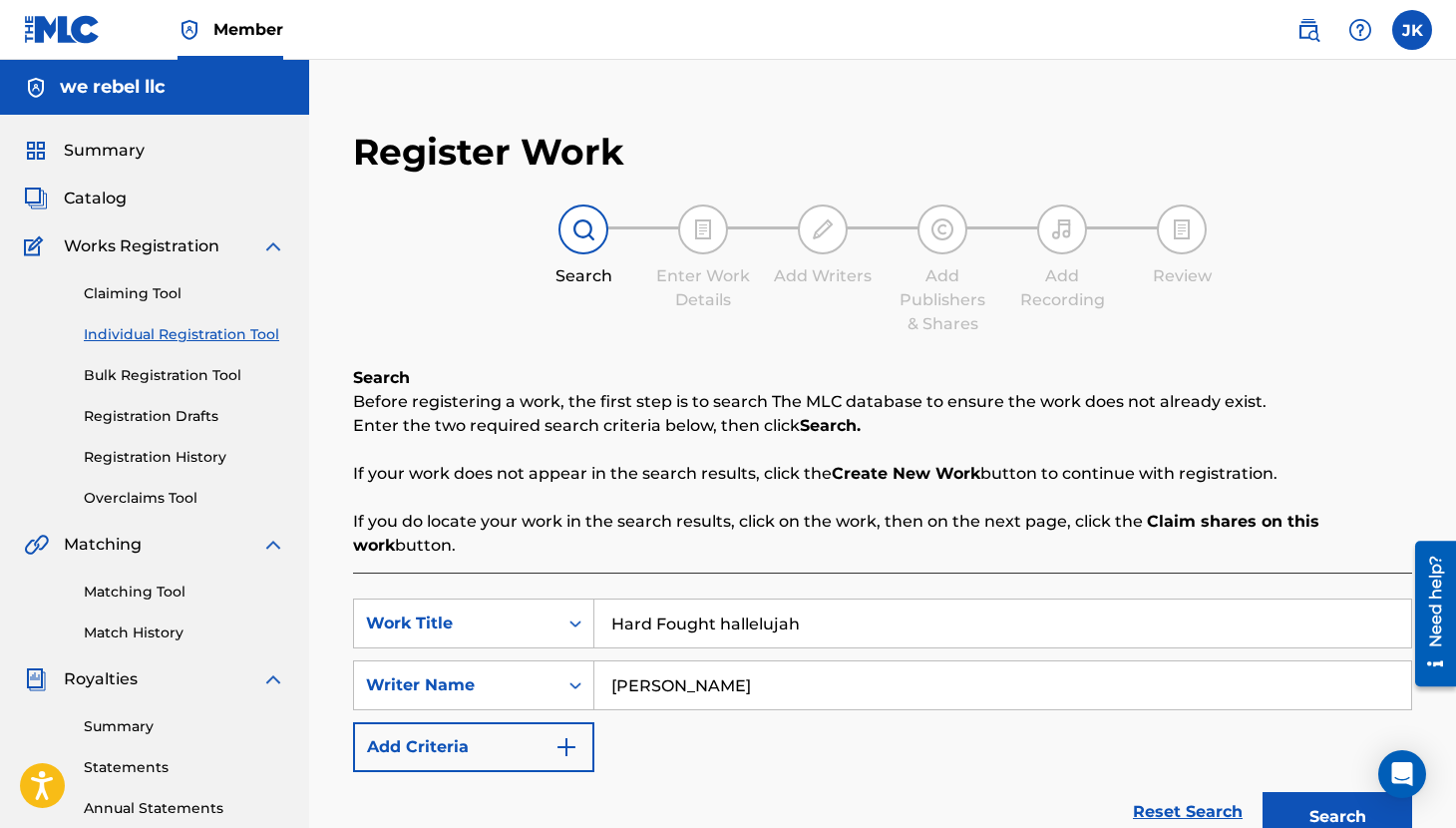 type on "Brandon Lake" 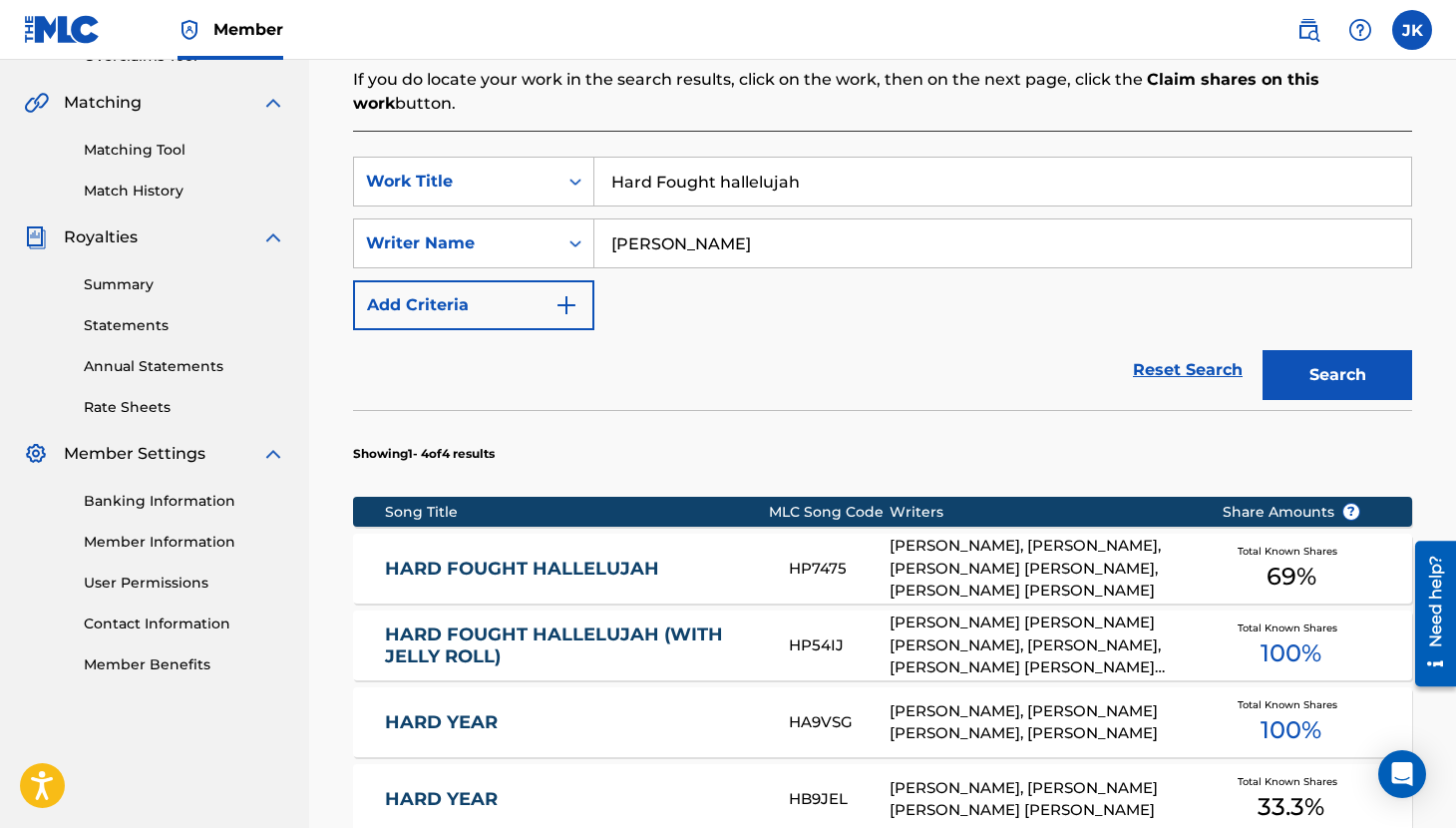 scroll, scrollTop: 444, scrollLeft: 0, axis: vertical 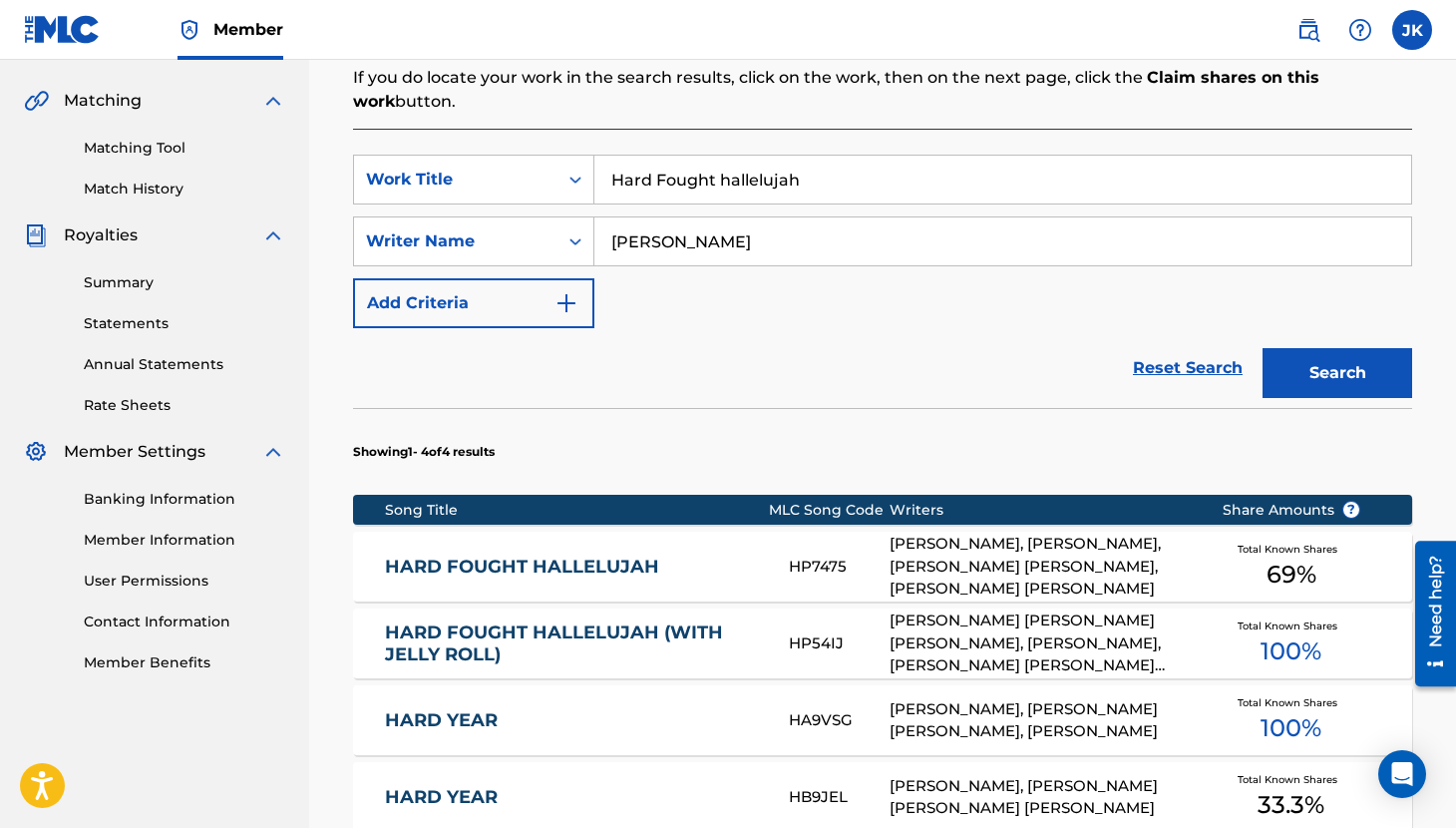 click on "MICHAEL BRANDON LAKE, STEVEN FURTICK, BENJAMIN WILLIAM HASTINGS, CHRISTOPHER JOEL BROWN" at bounding box center (1040, 567) 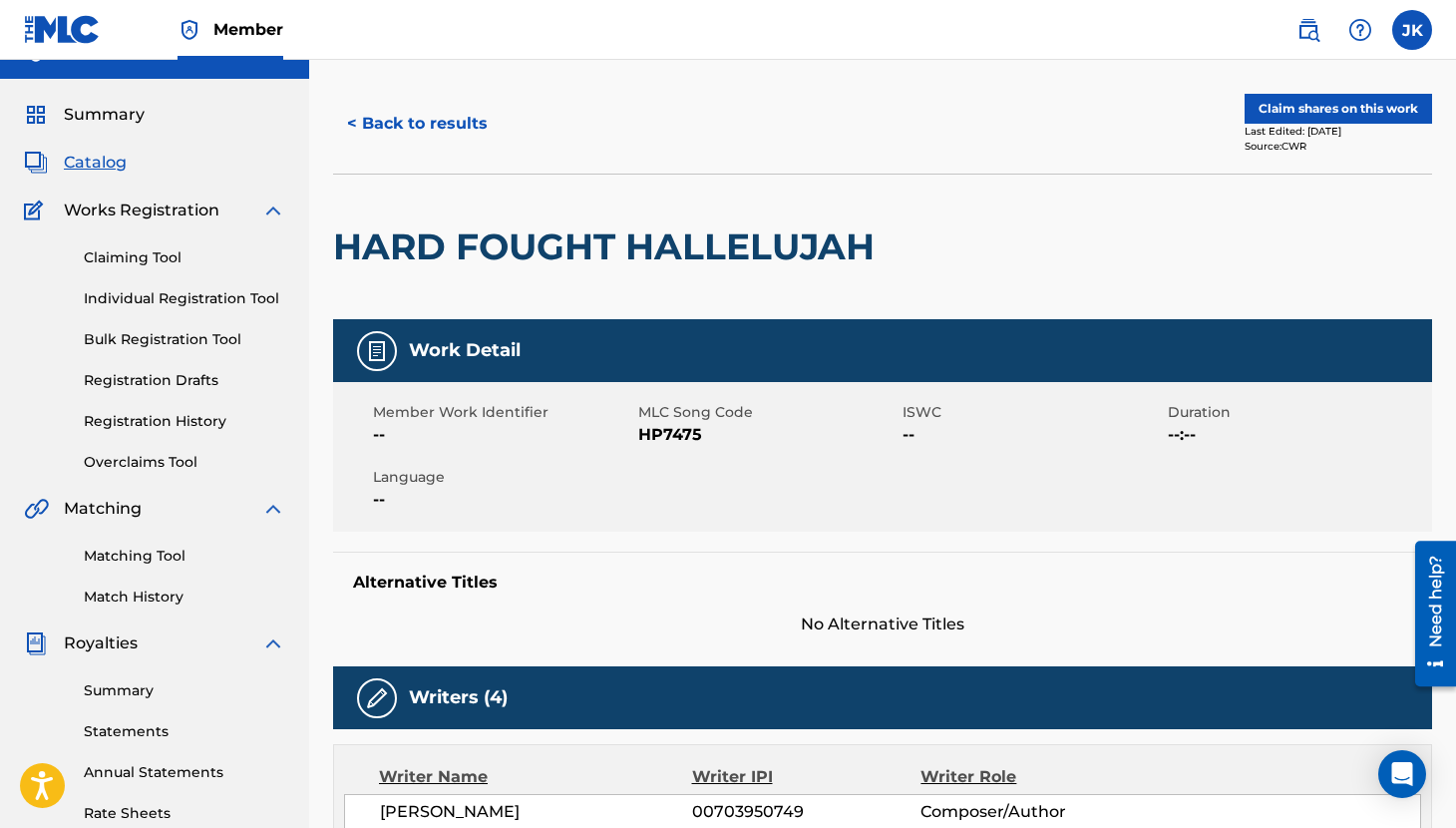 scroll, scrollTop: 0, scrollLeft: 0, axis: both 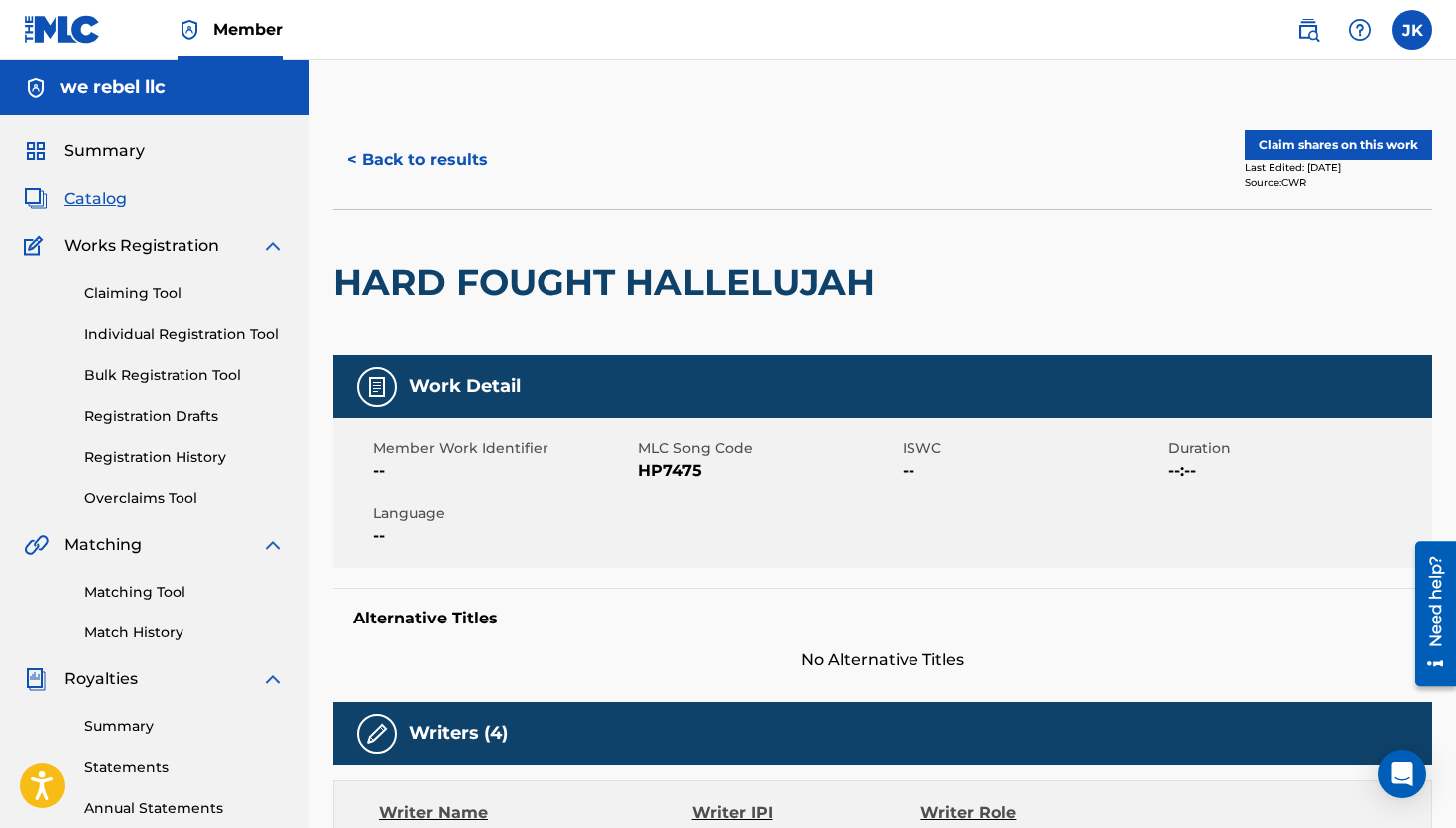 click on "Claim shares on this work" at bounding box center [1338, 145] 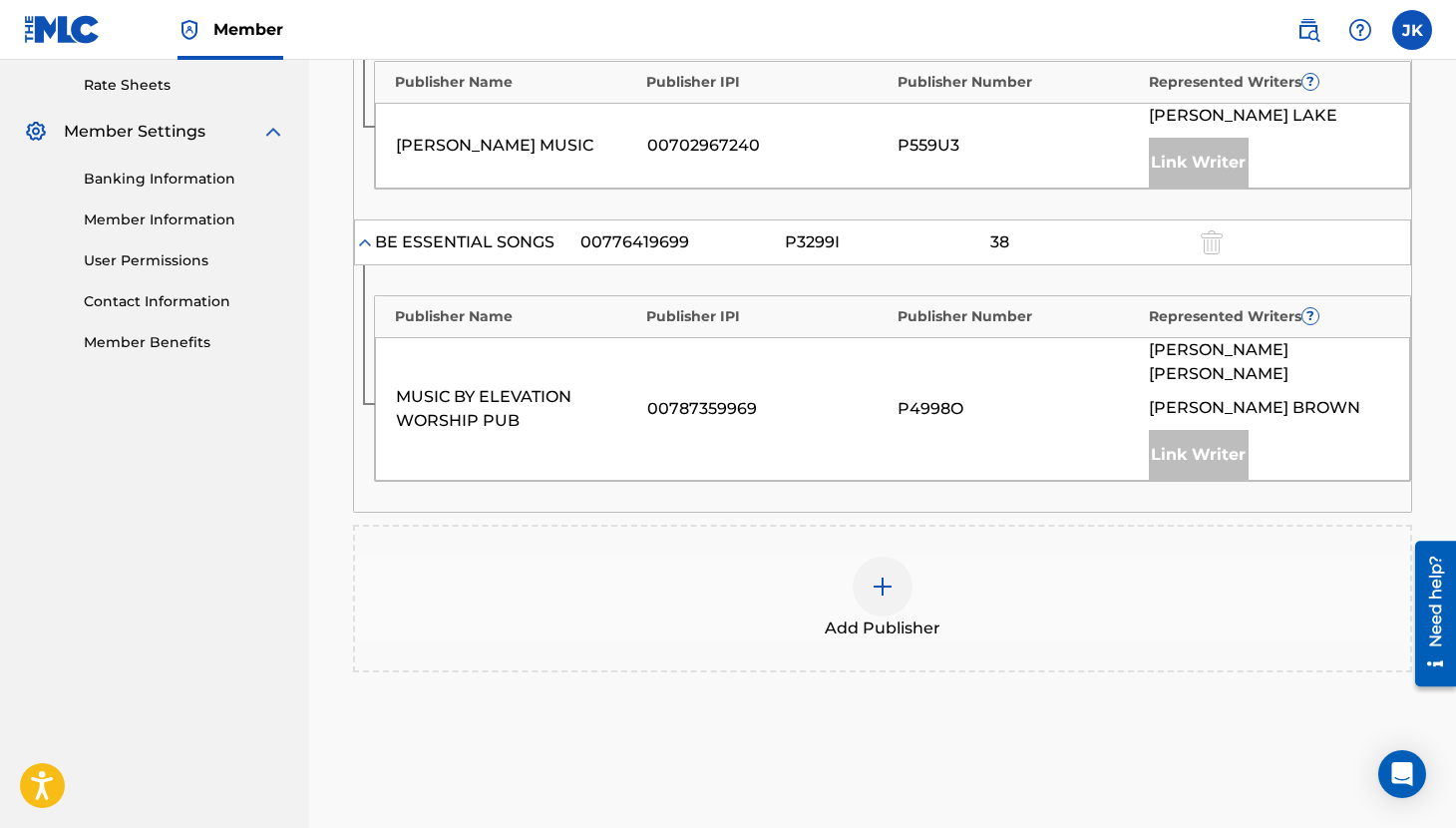 scroll, scrollTop: 784, scrollLeft: 0, axis: vertical 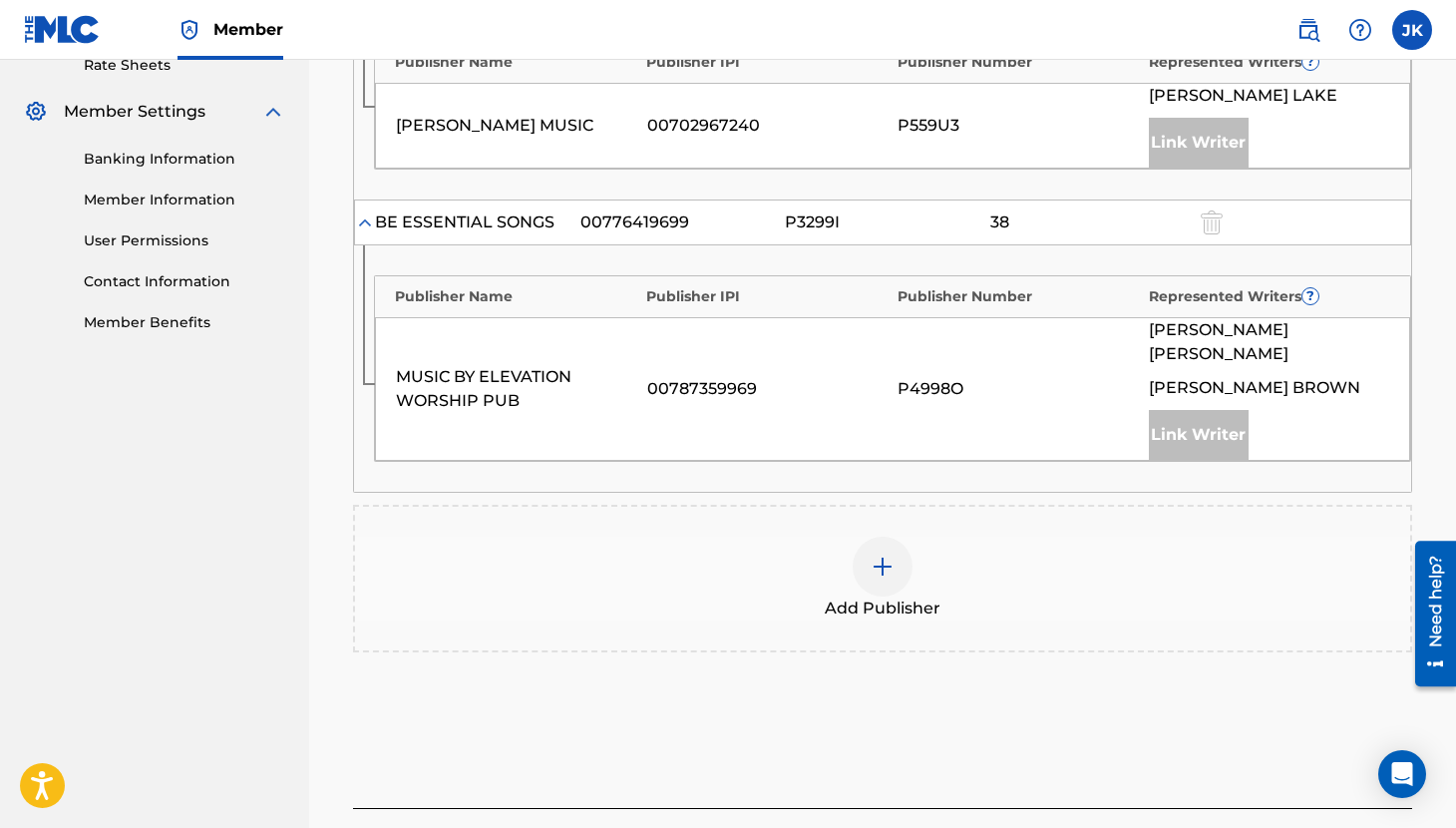 click at bounding box center (883, 567) 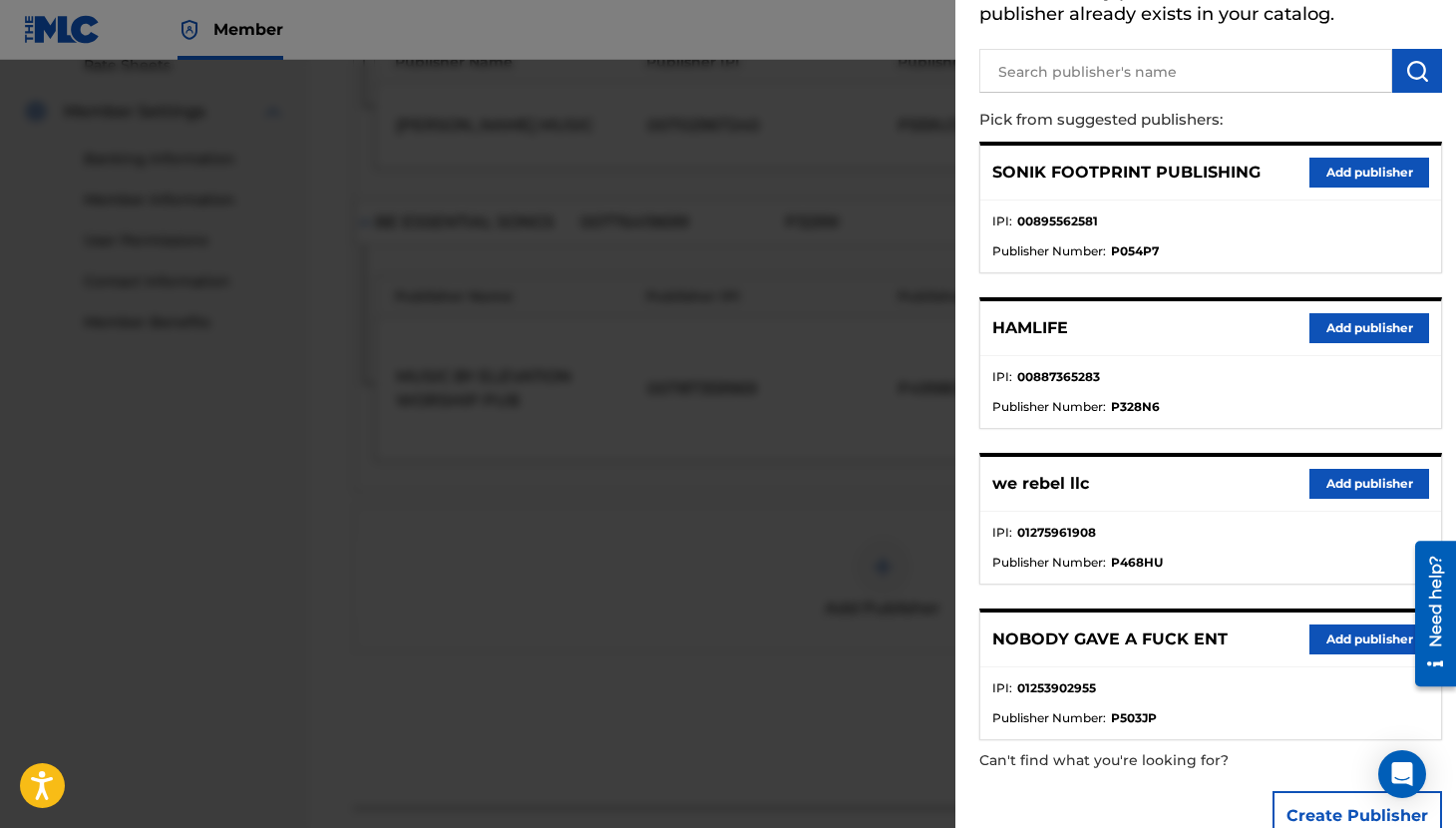 scroll, scrollTop: 183, scrollLeft: 0, axis: vertical 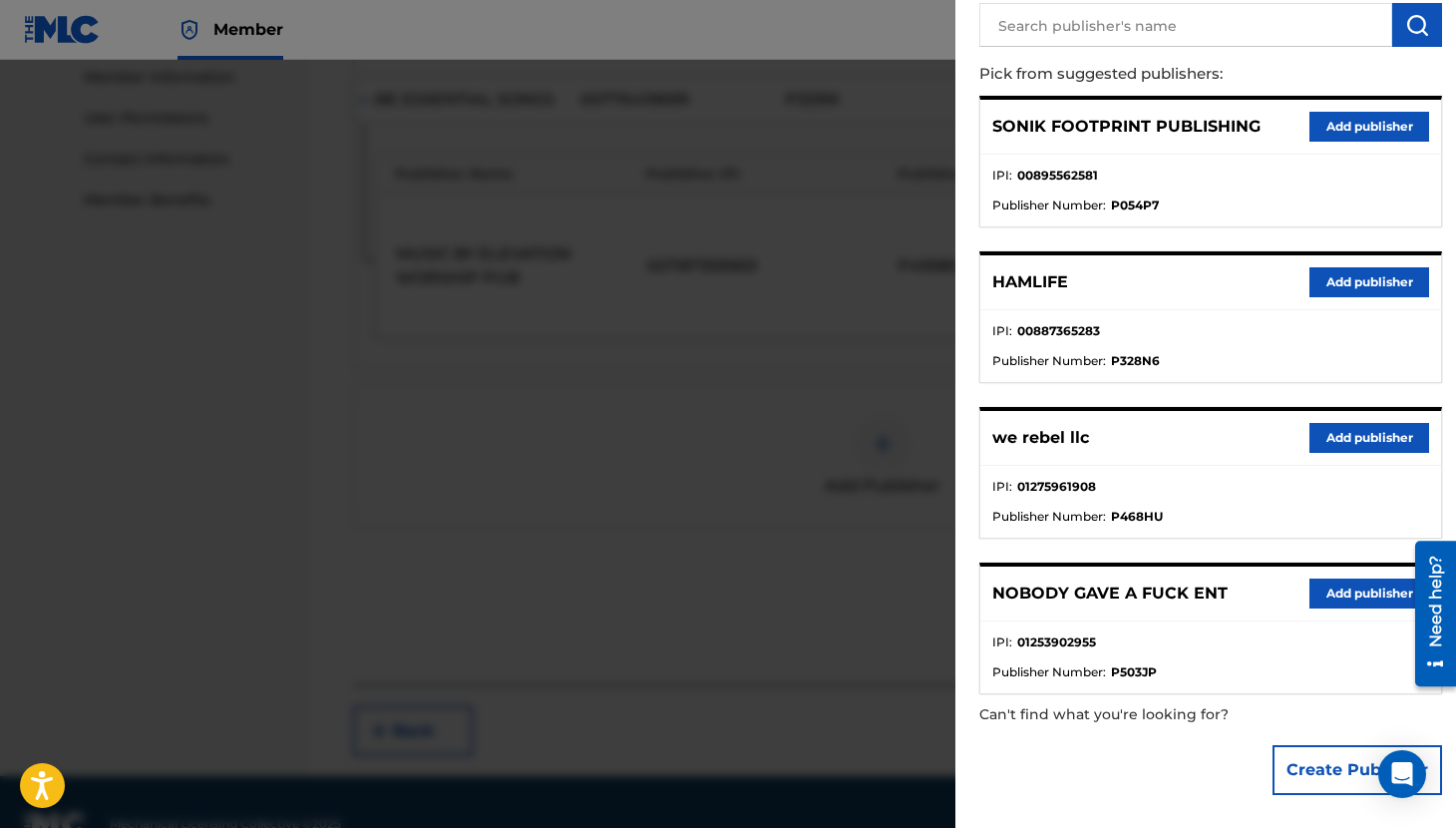 click on "Add publisher" at bounding box center (1369, 438) 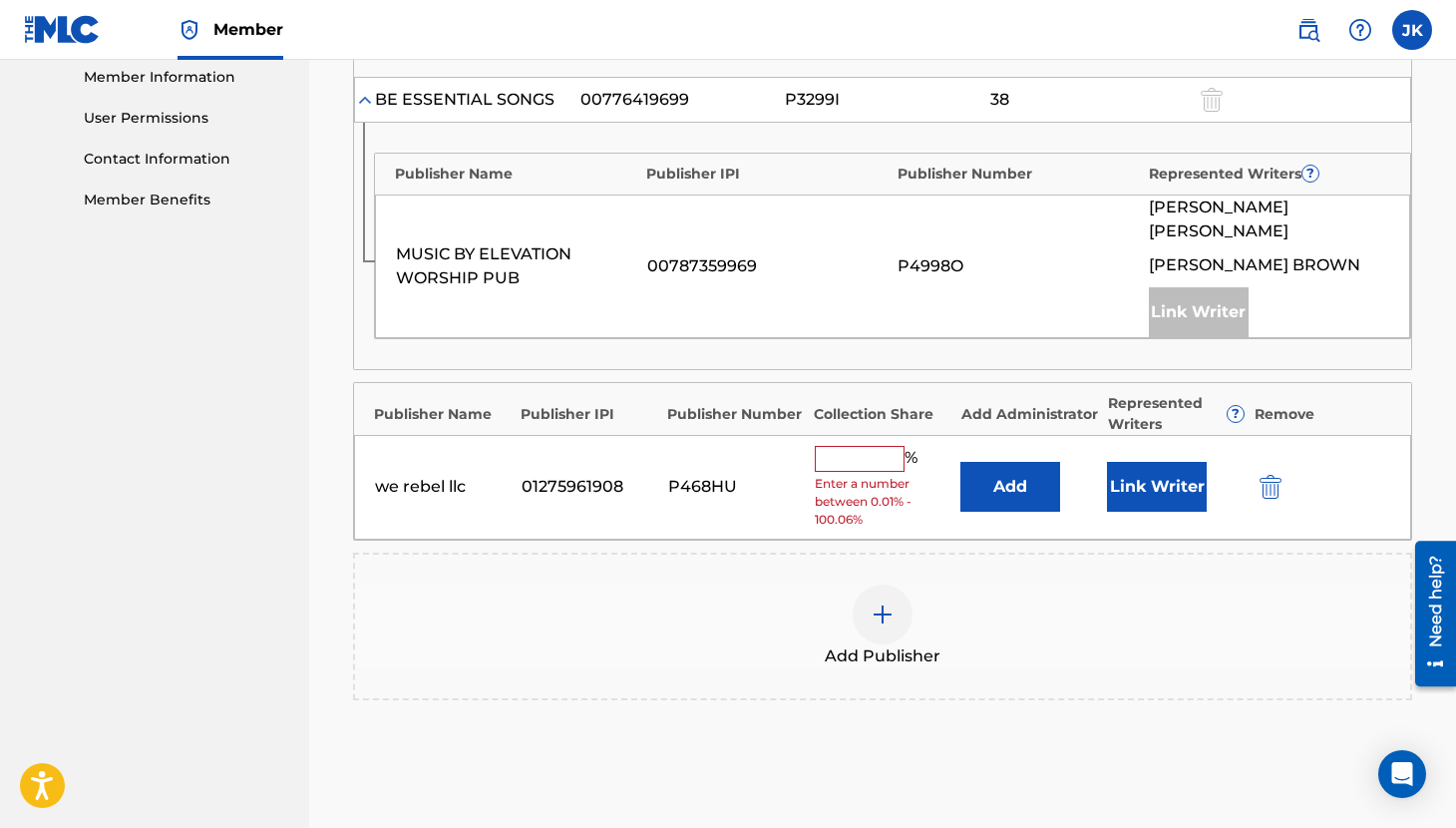 click at bounding box center [860, 459] 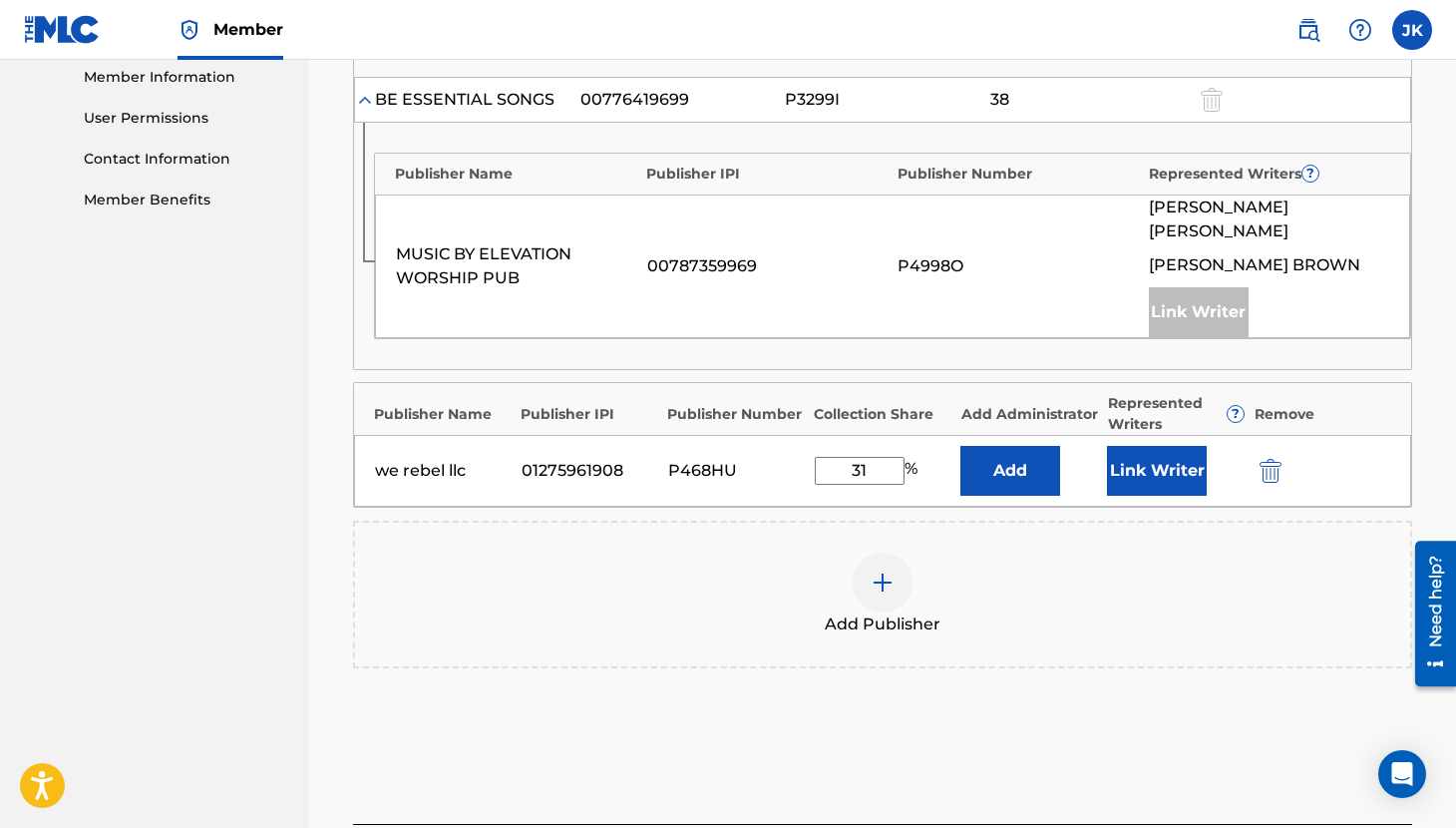 type on "31" 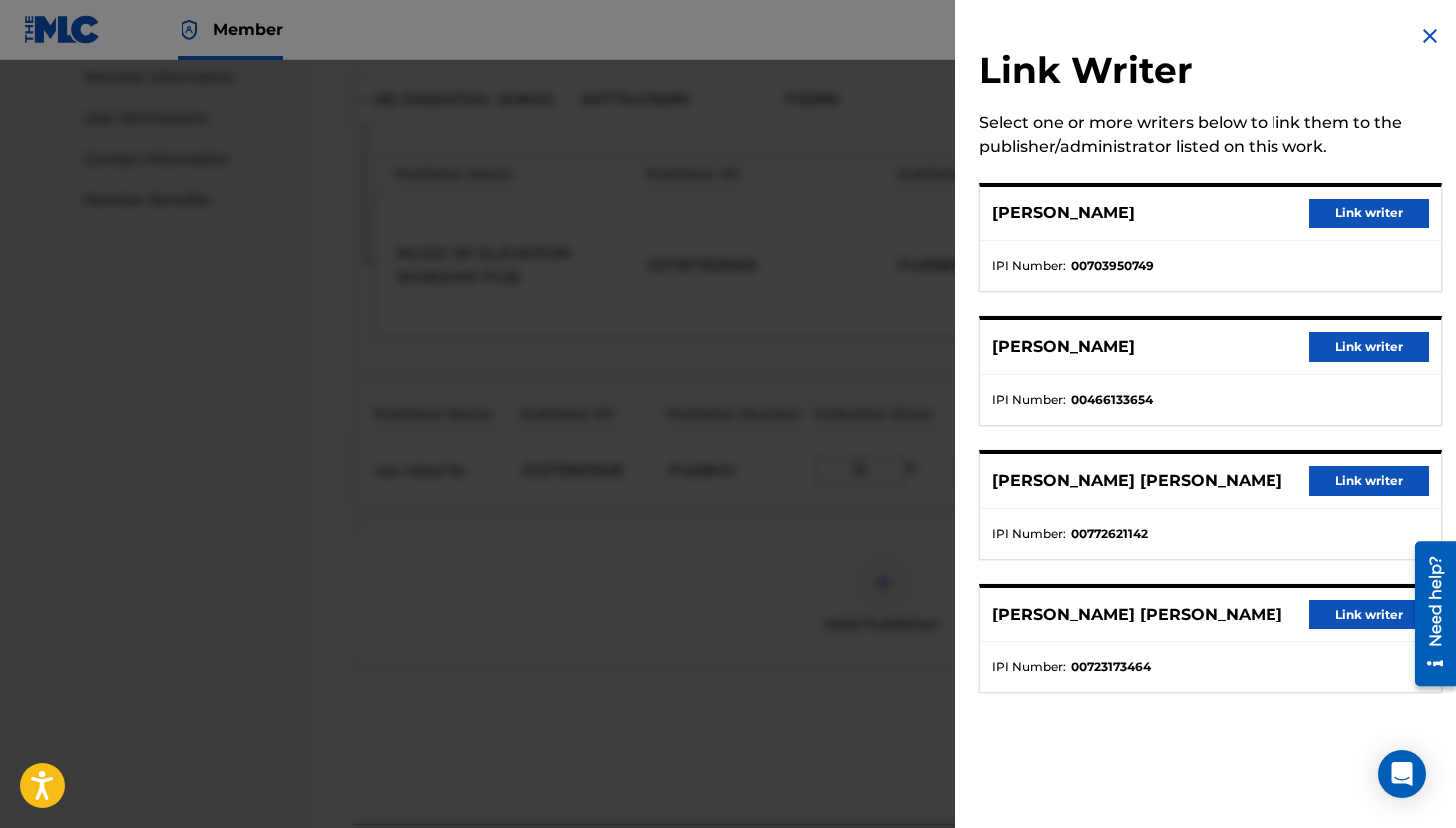 click on "Link writer" at bounding box center [1369, 481] 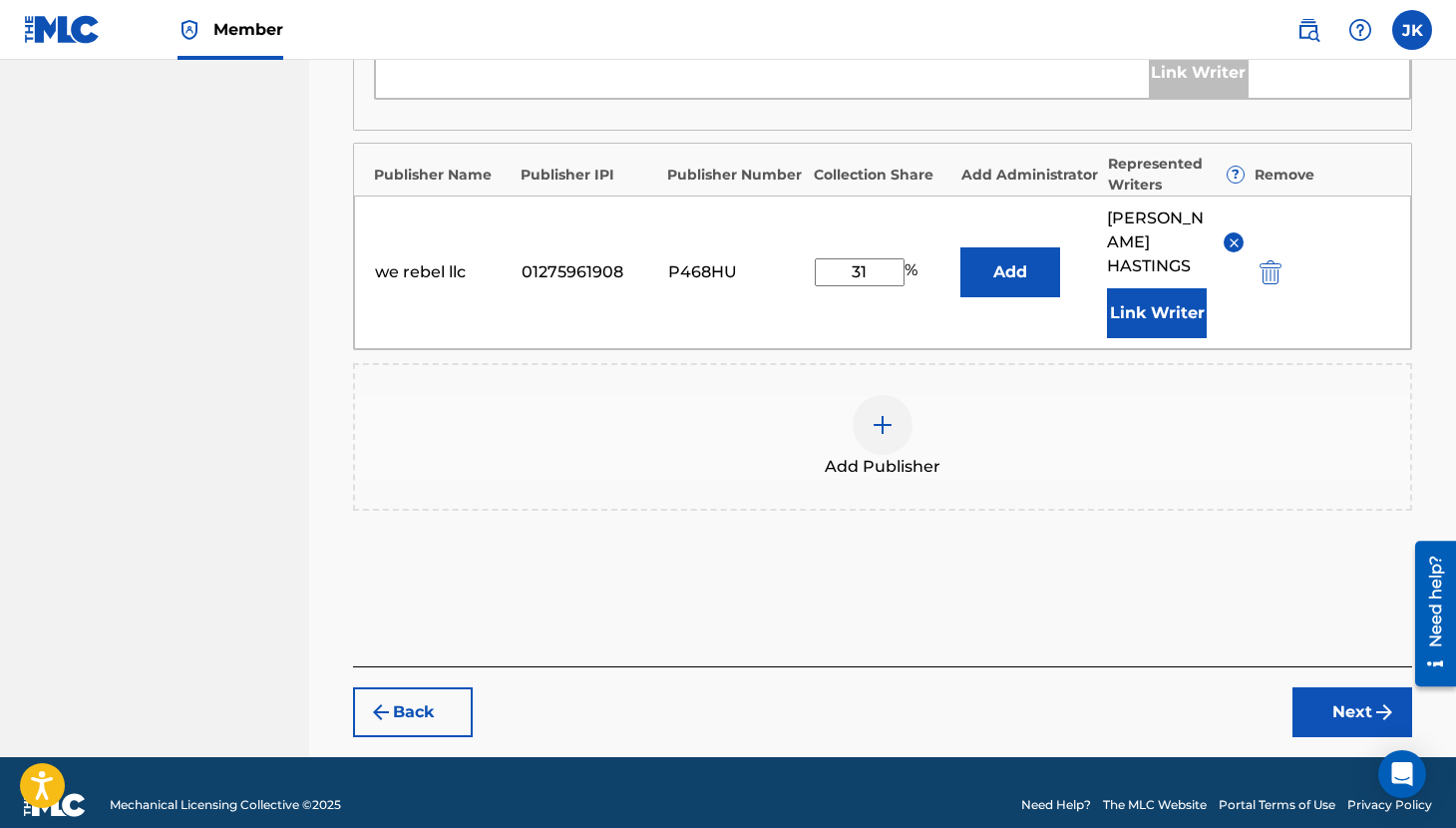 click on "Next" at bounding box center [1352, 712] 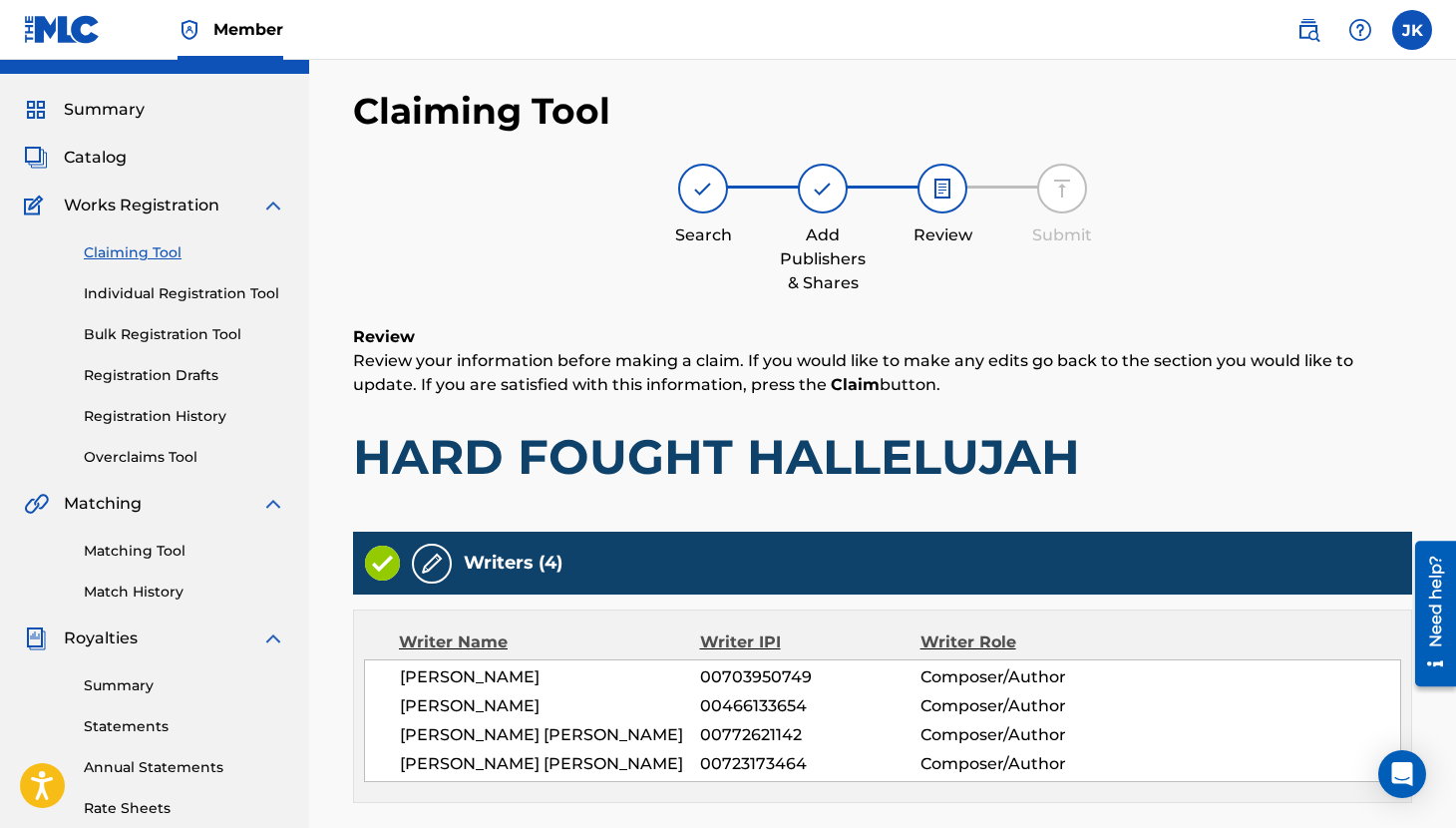 scroll, scrollTop: 0, scrollLeft: 0, axis: both 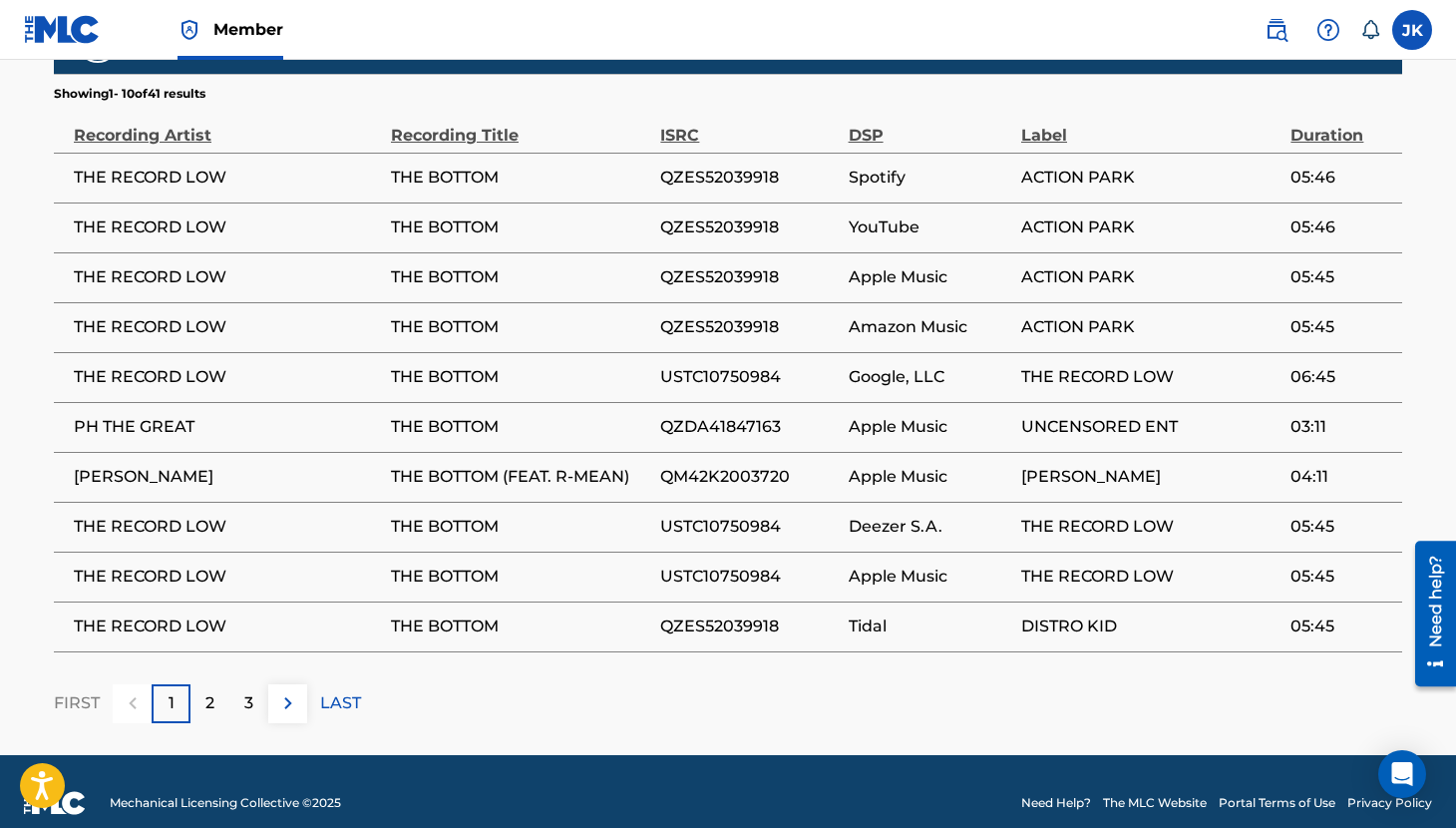 click on "2" at bounding box center (209, 703) 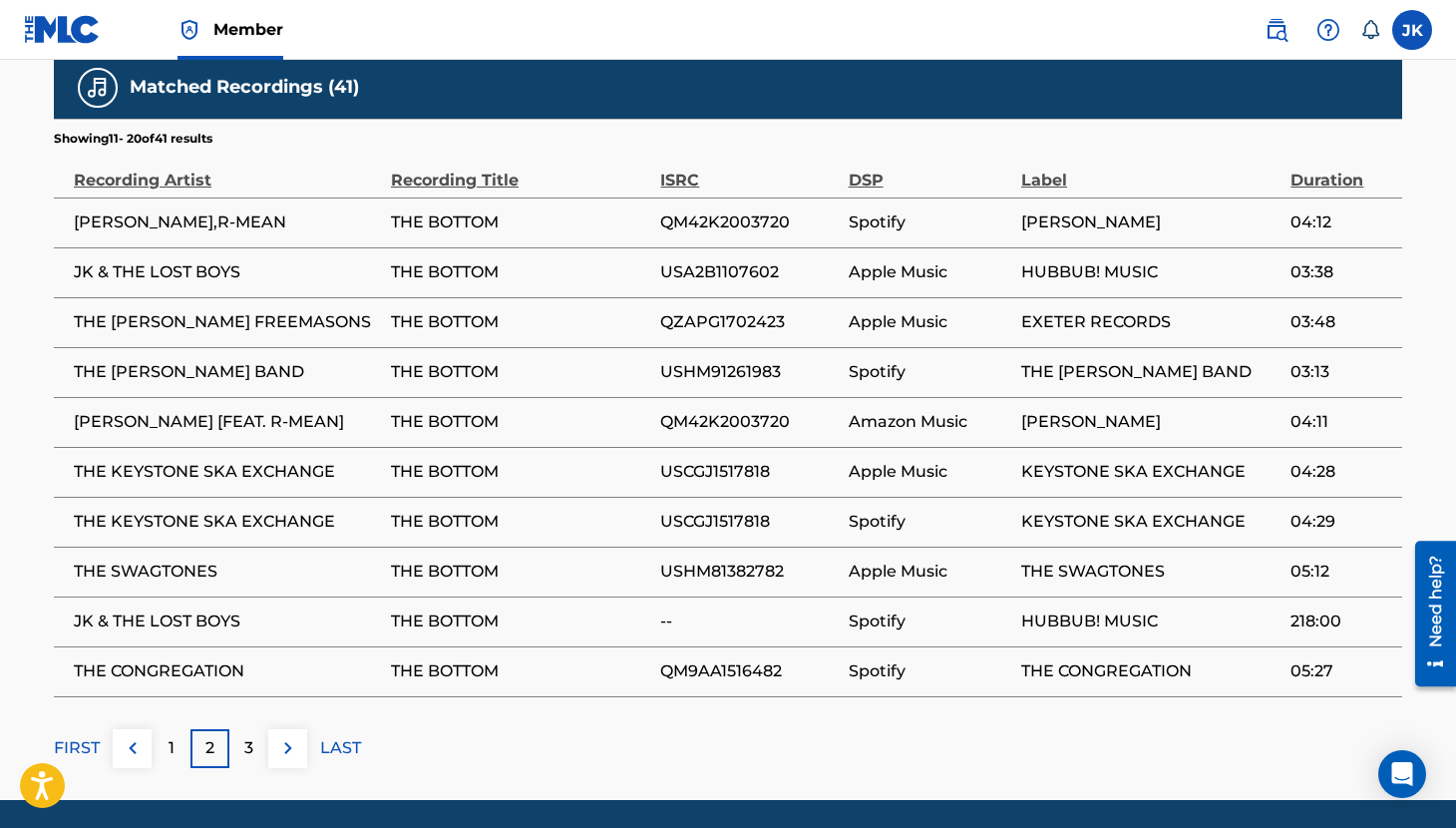 scroll, scrollTop: 1277, scrollLeft: 0, axis: vertical 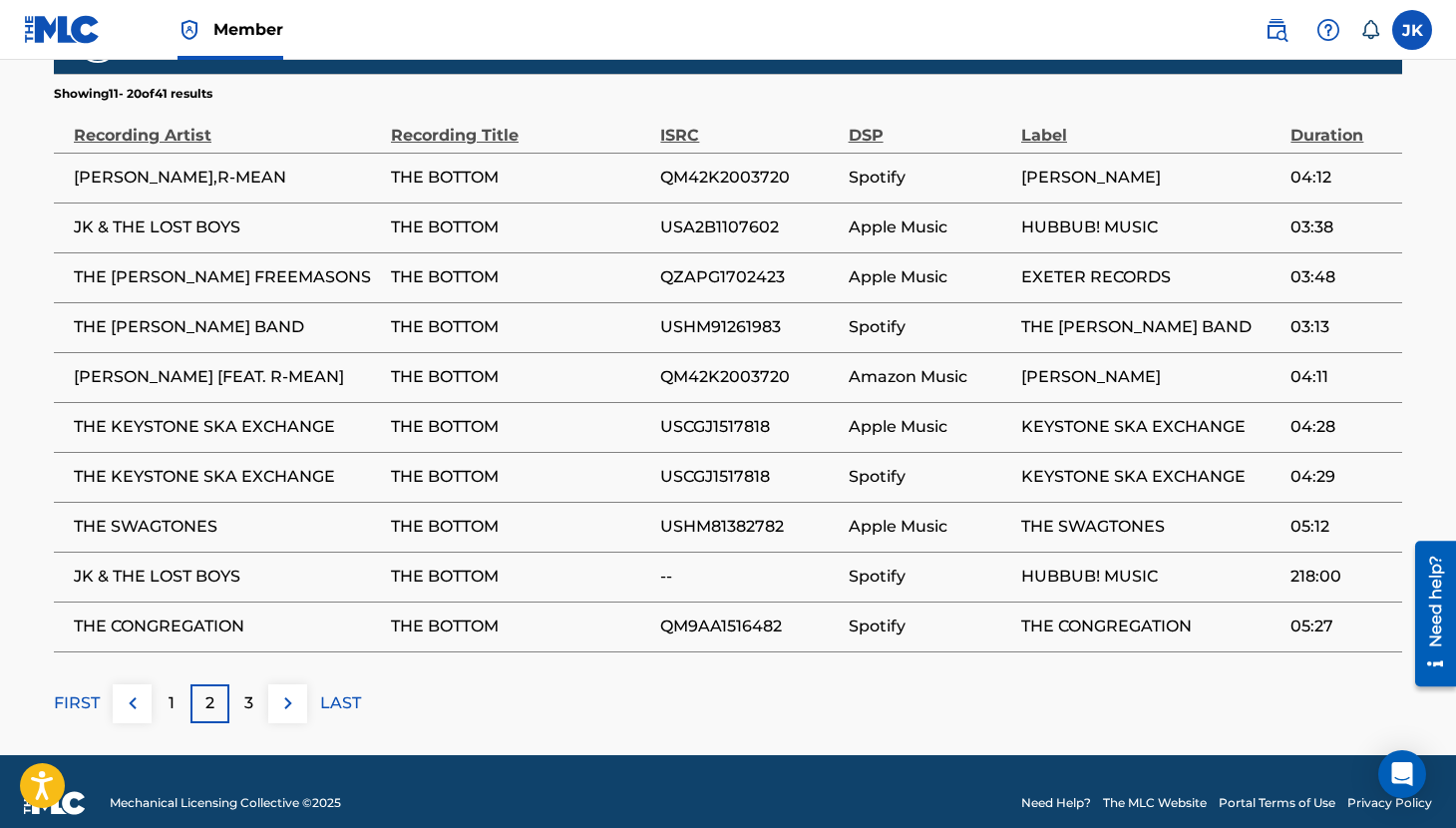 click on "3" at bounding box center [248, 703] 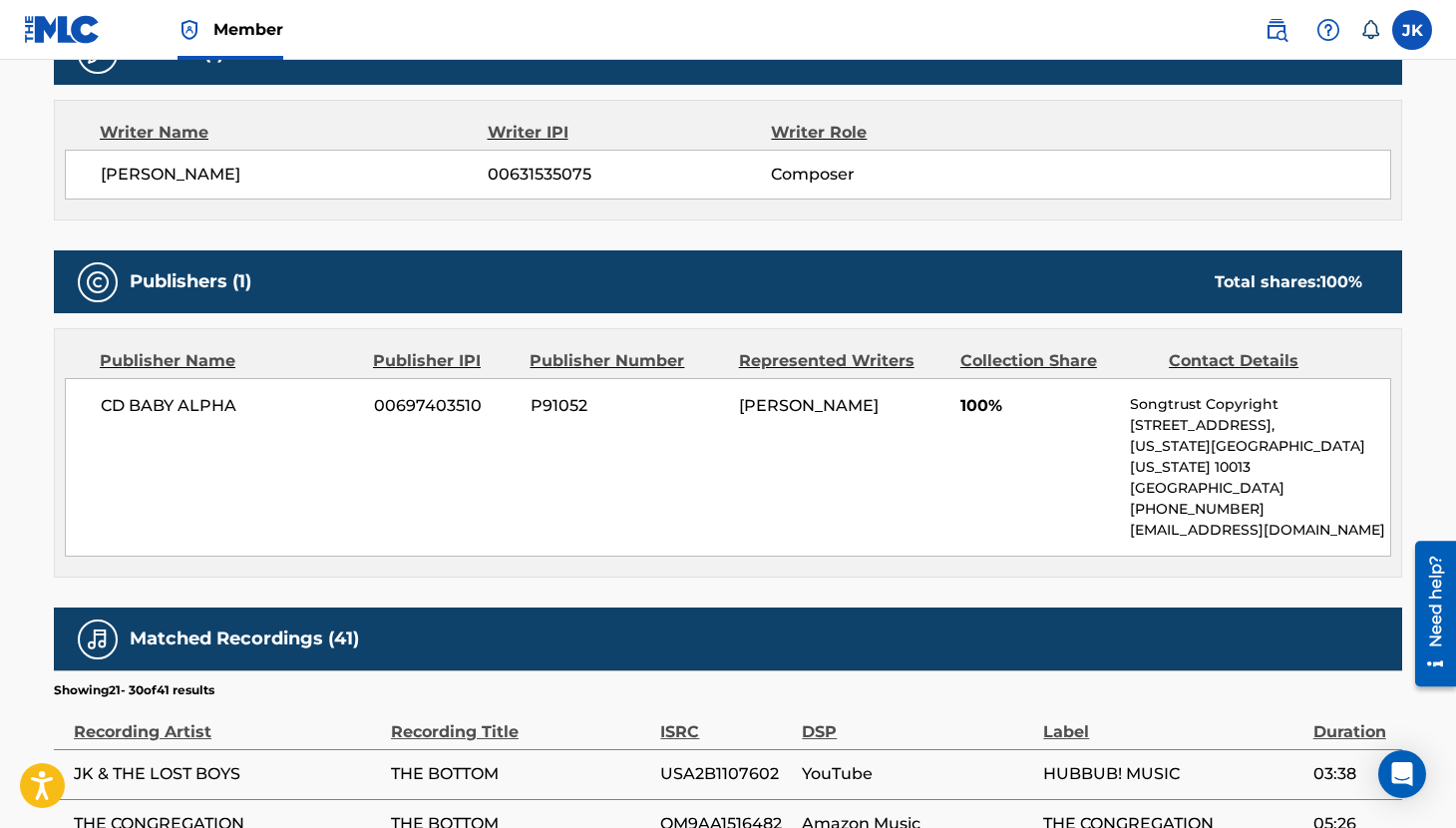 scroll, scrollTop: 0, scrollLeft: 0, axis: both 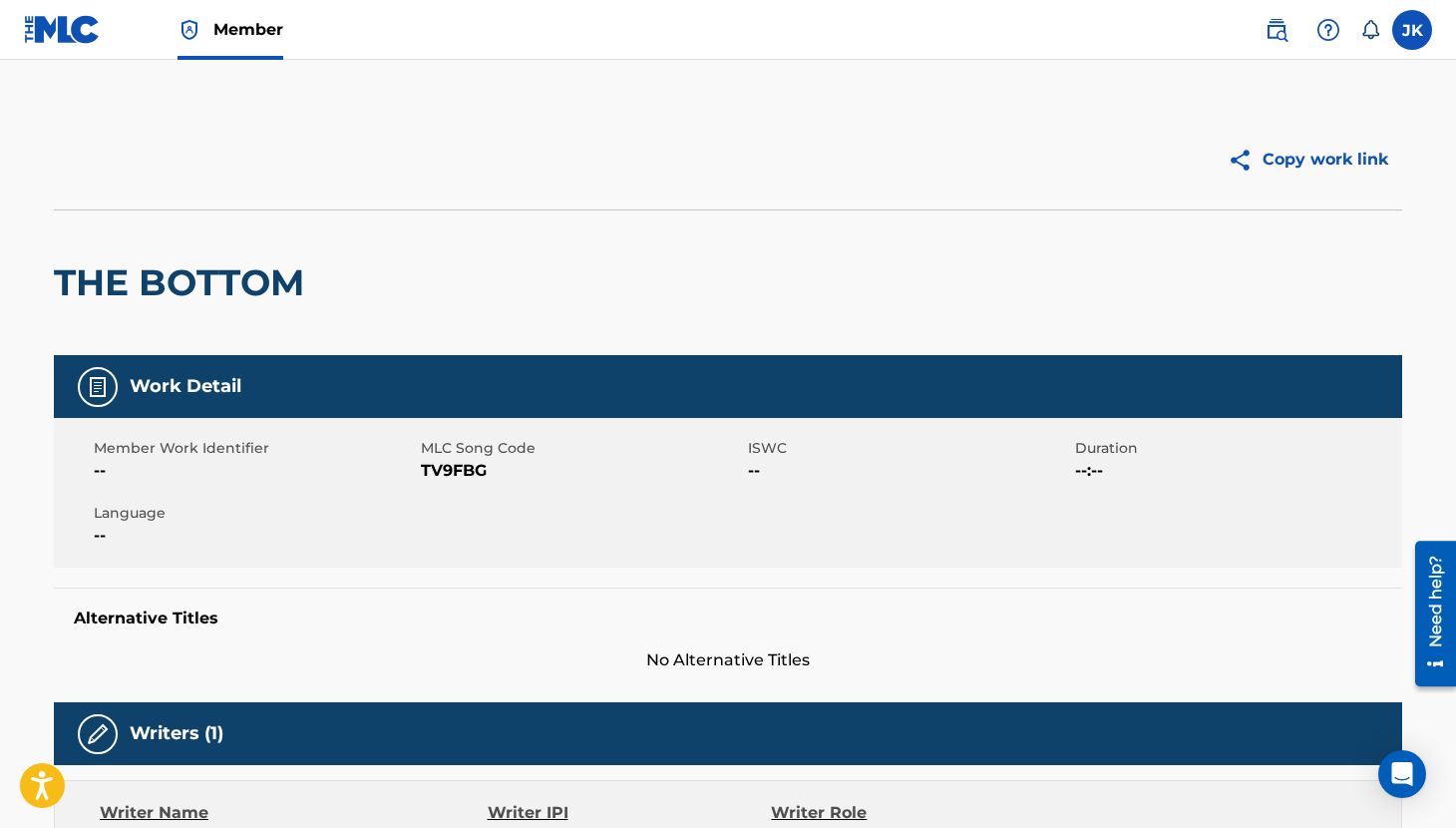 click at bounding box center [62, 29] 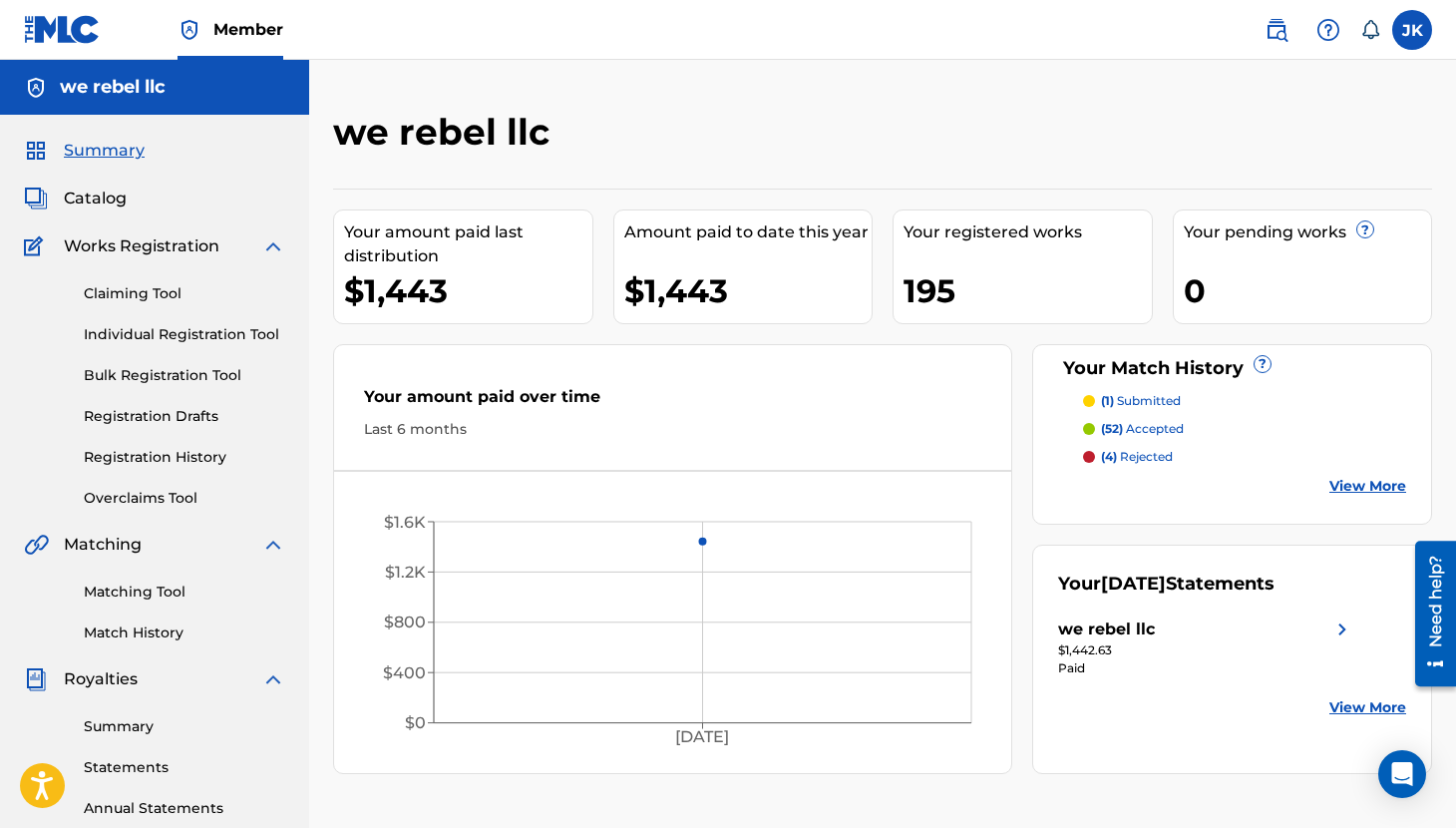 click on "Matching Tool" at bounding box center [184, 592] 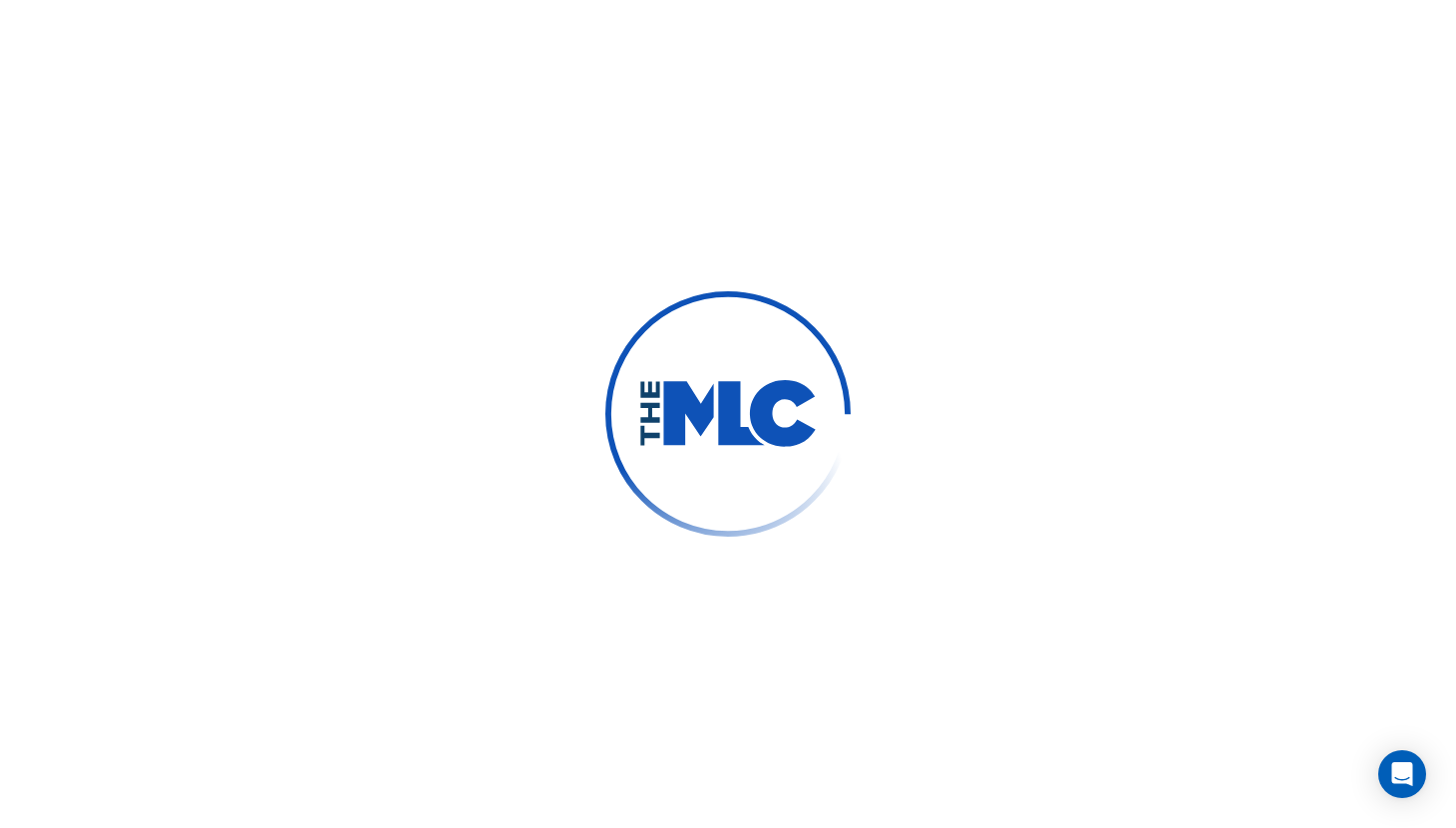 scroll, scrollTop: 0, scrollLeft: 0, axis: both 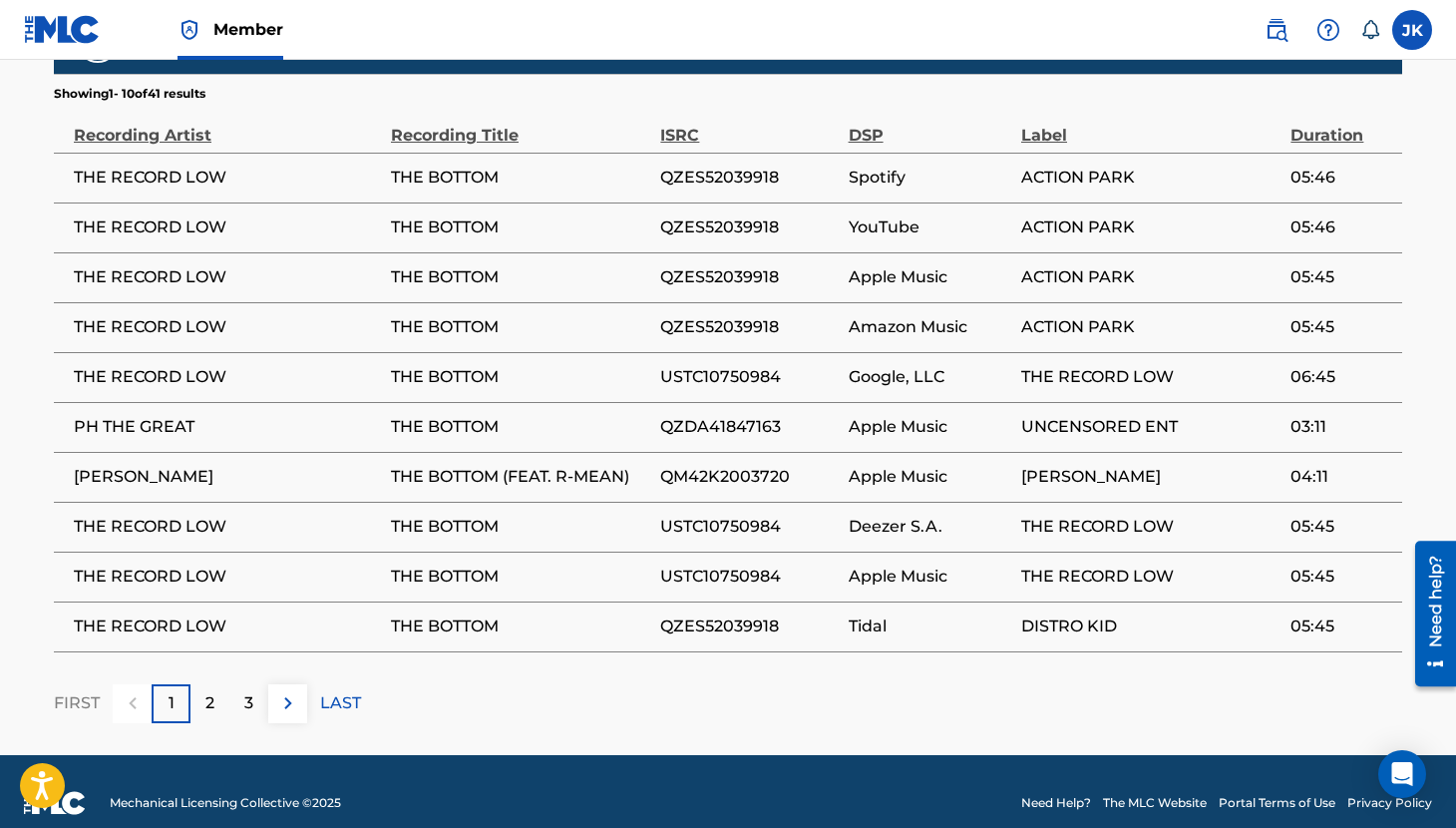 click on "2" at bounding box center [209, 703] 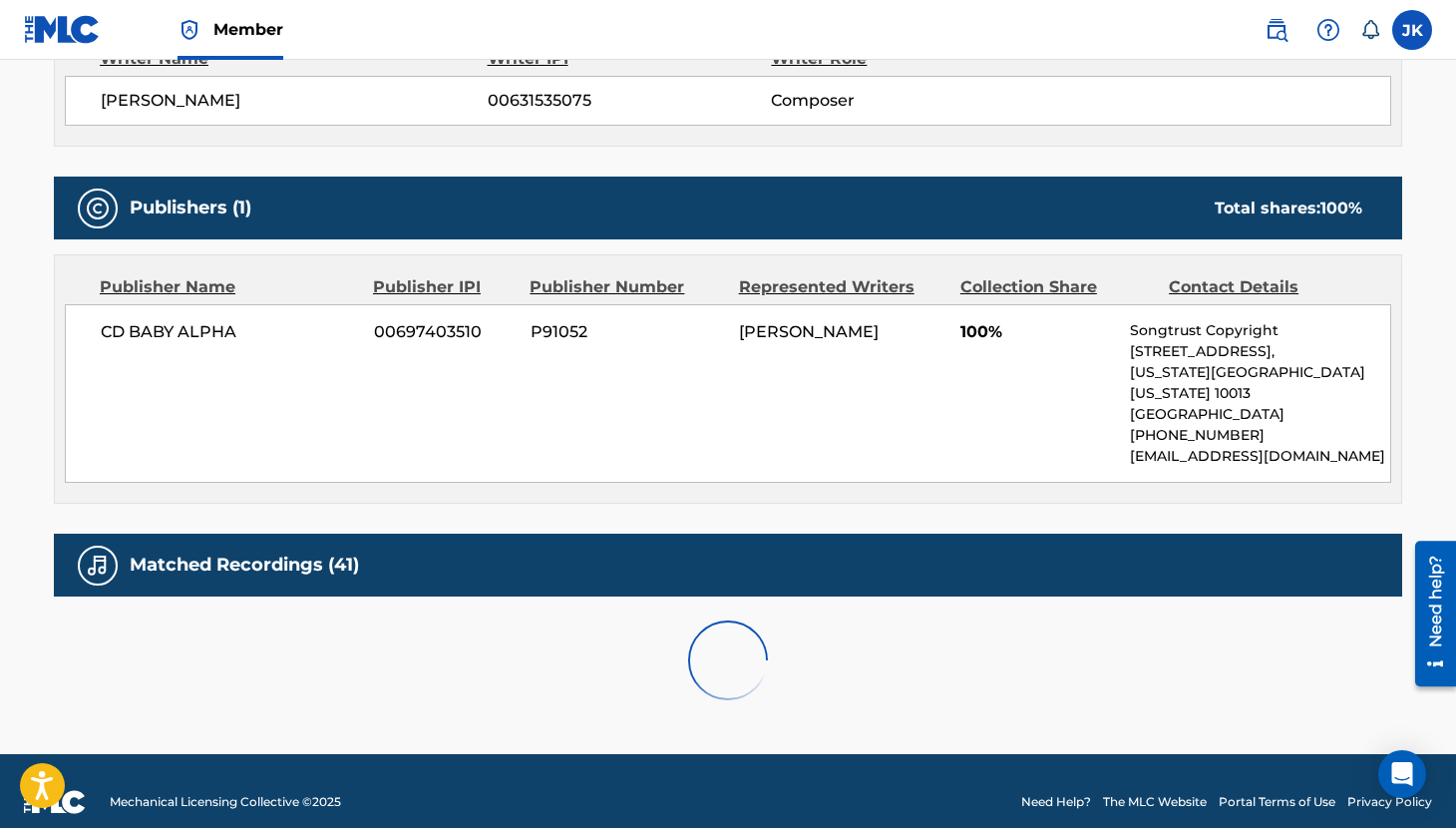 scroll, scrollTop: 1277, scrollLeft: 0, axis: vertical 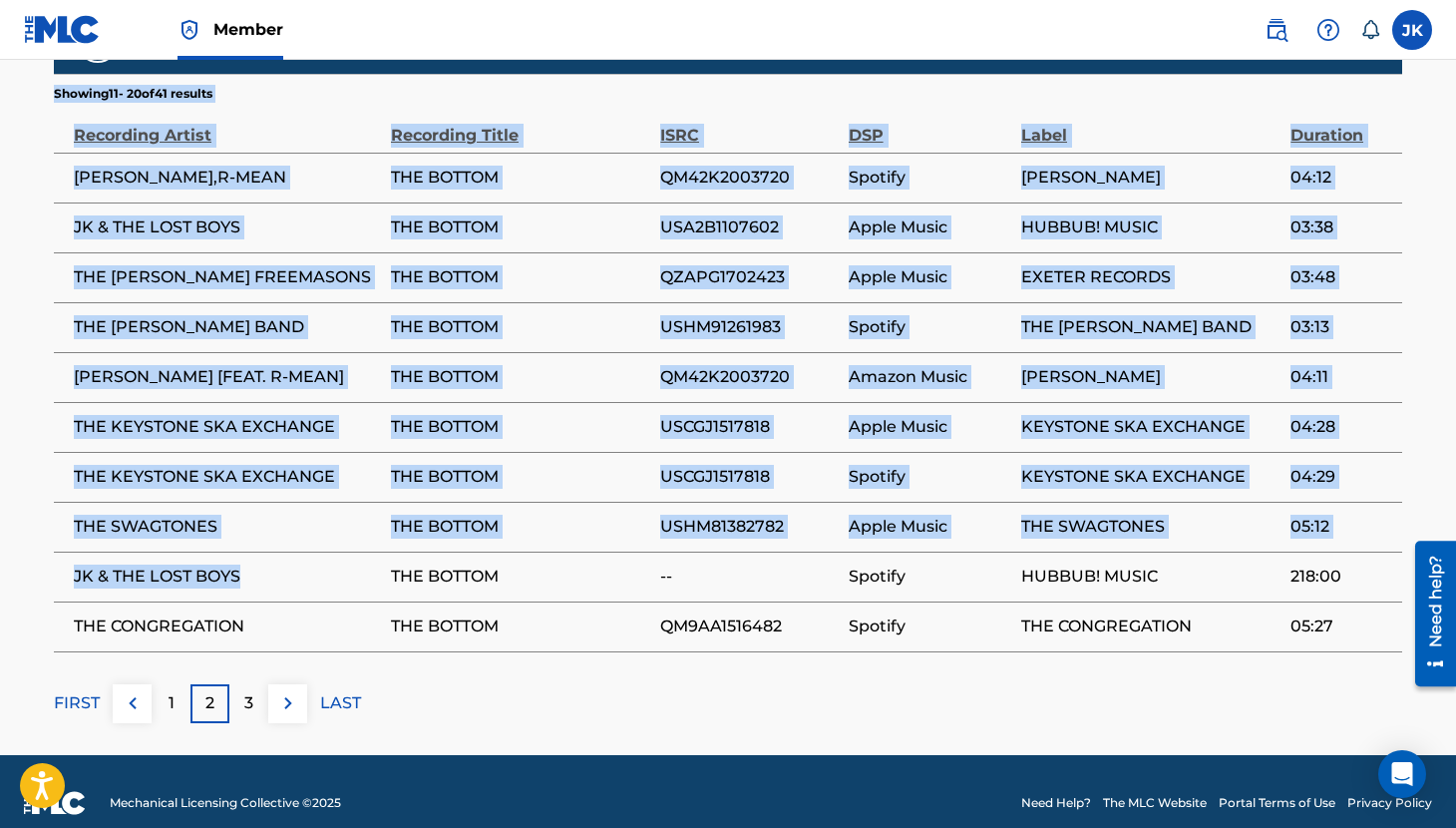 drag, startPoint x: 249, startPoint y: 556, endPoint x: 49, endPoint y: 550, distance: 200.08998 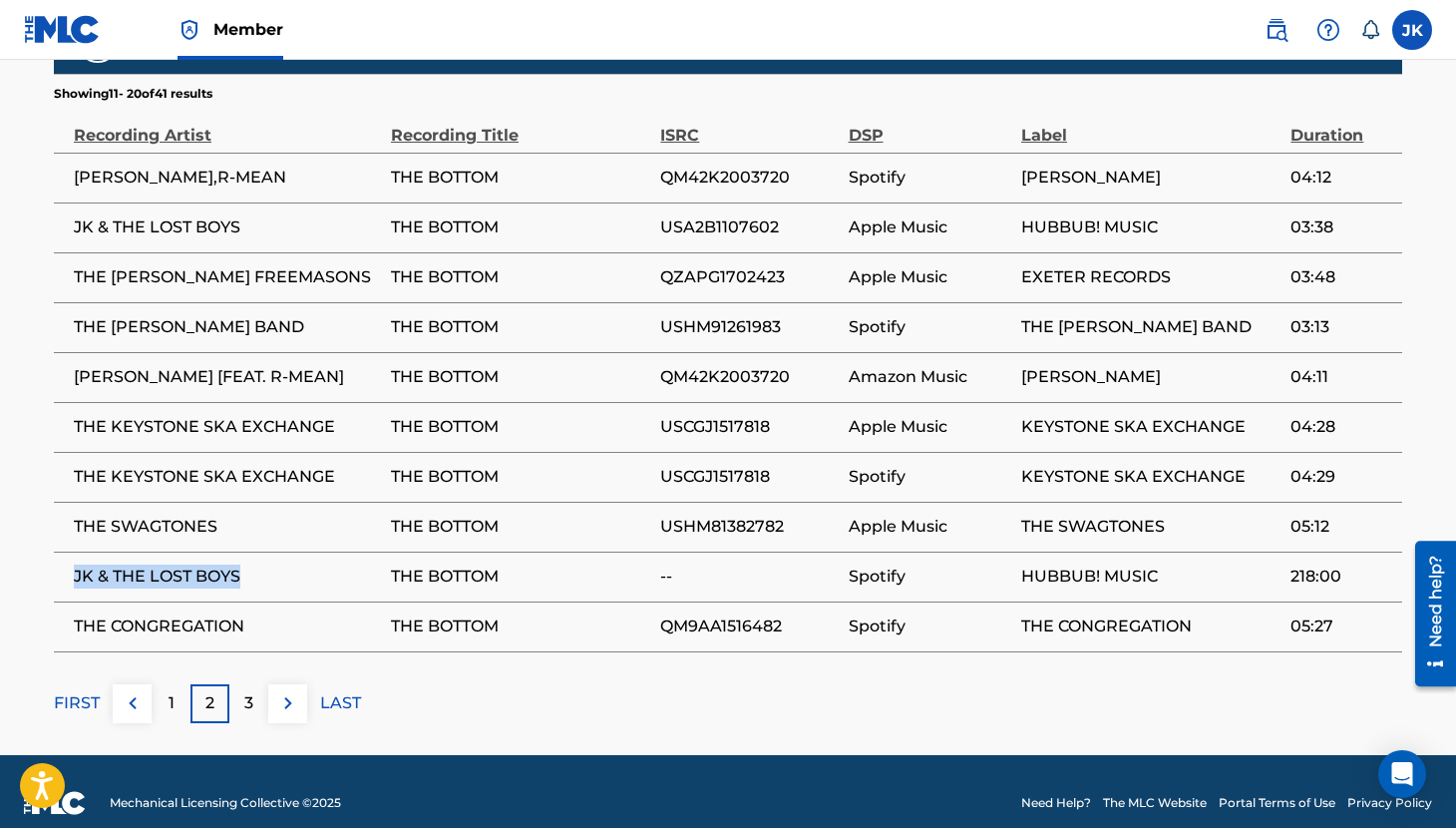 drag, startPoint x: 249, startPoint y: 554, endPoint x: 71, endPoint y: 553, distance: 178.00281 